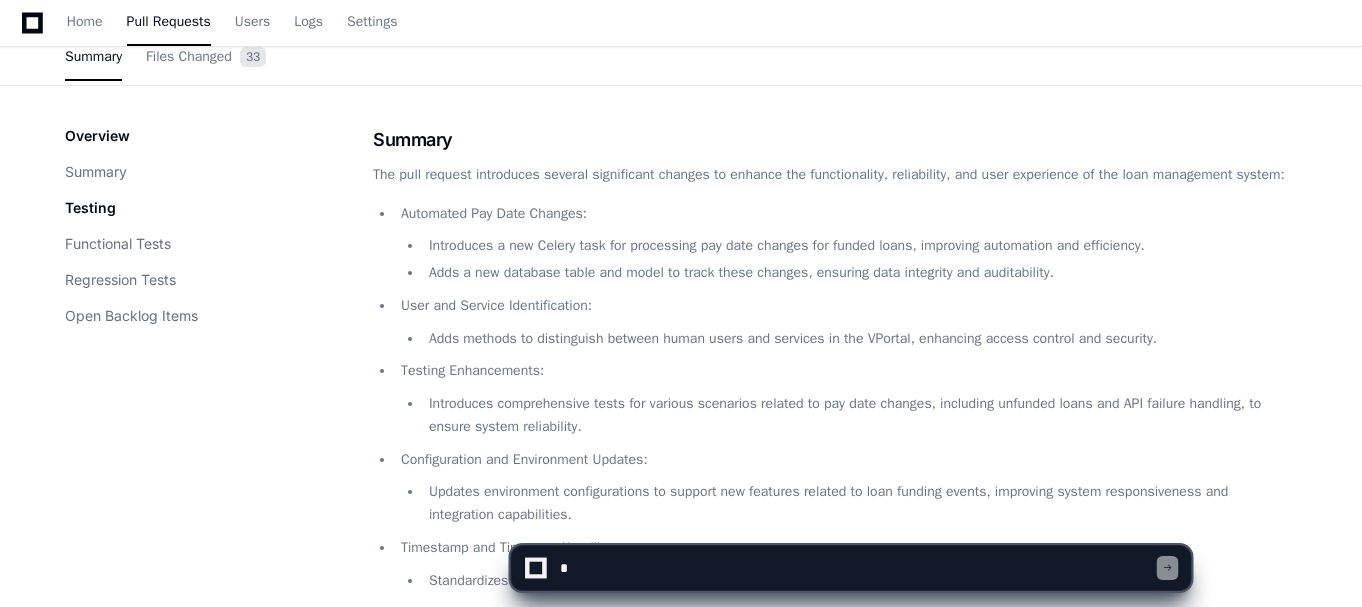 scroll, scrollTop: 0, scrollLeft: 0, axis: both 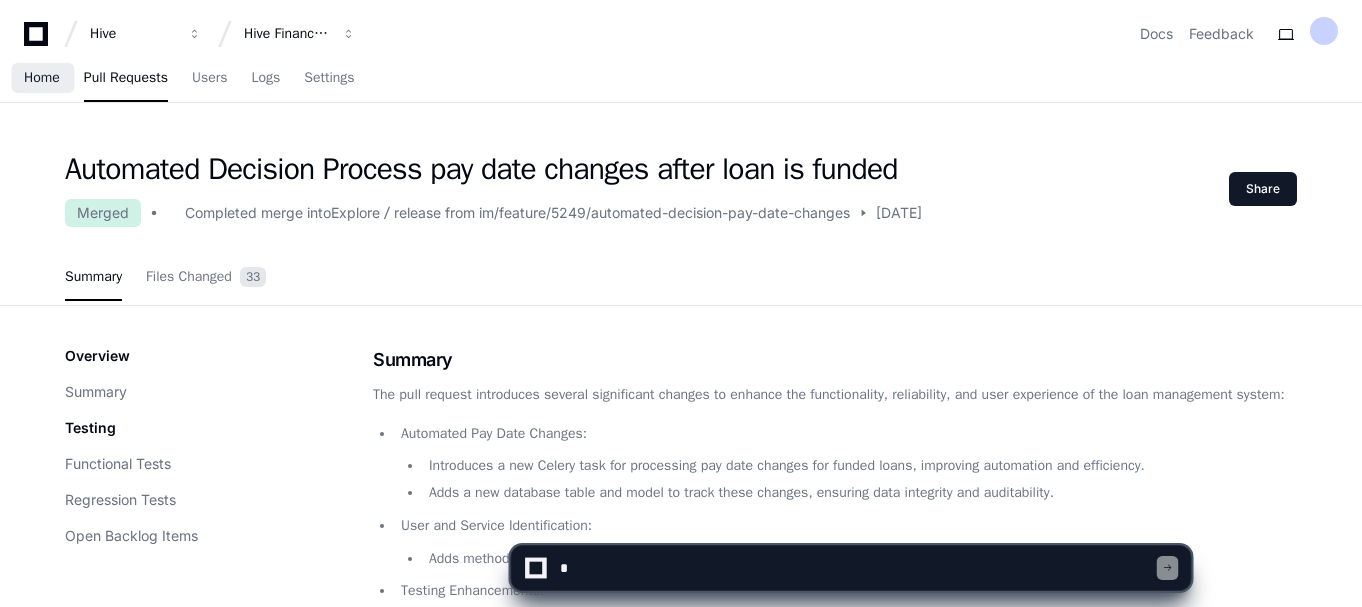 click on "Home" at bounding box center [42, 78] 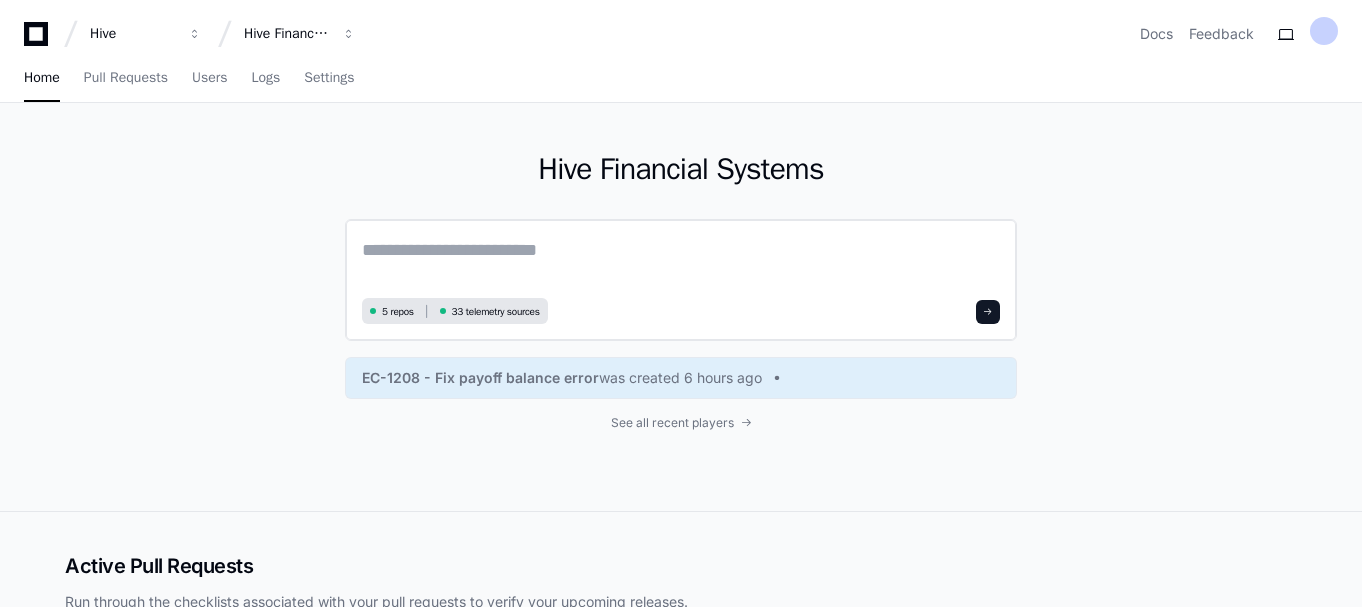 click 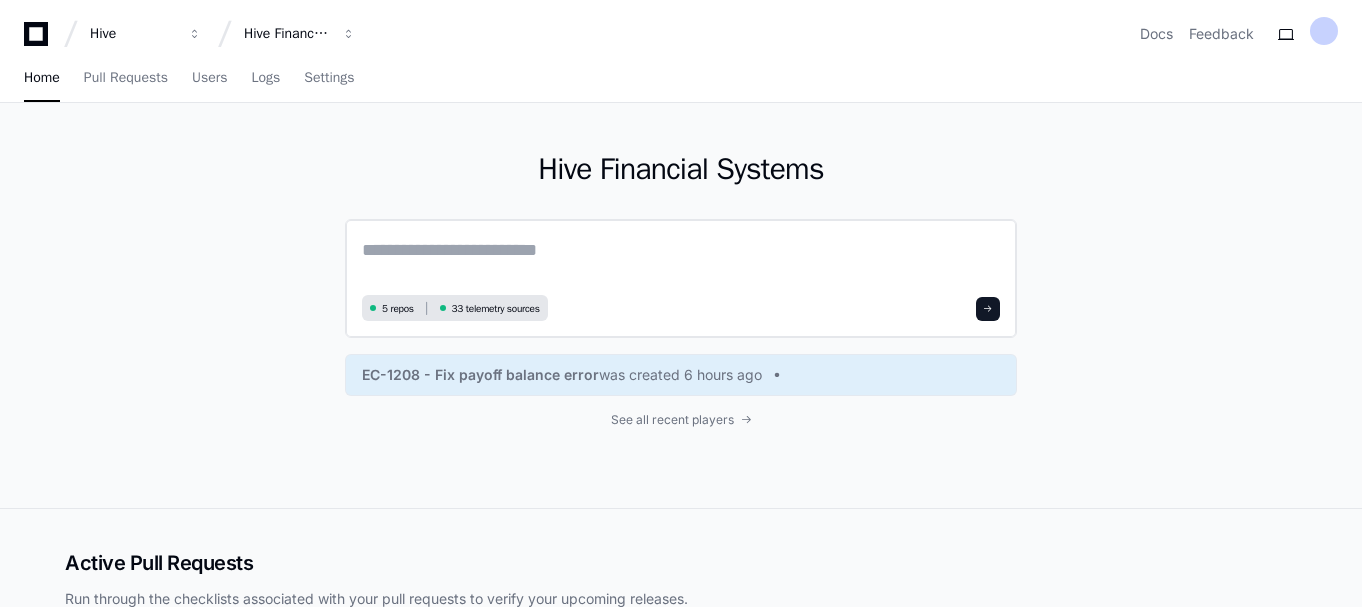 click 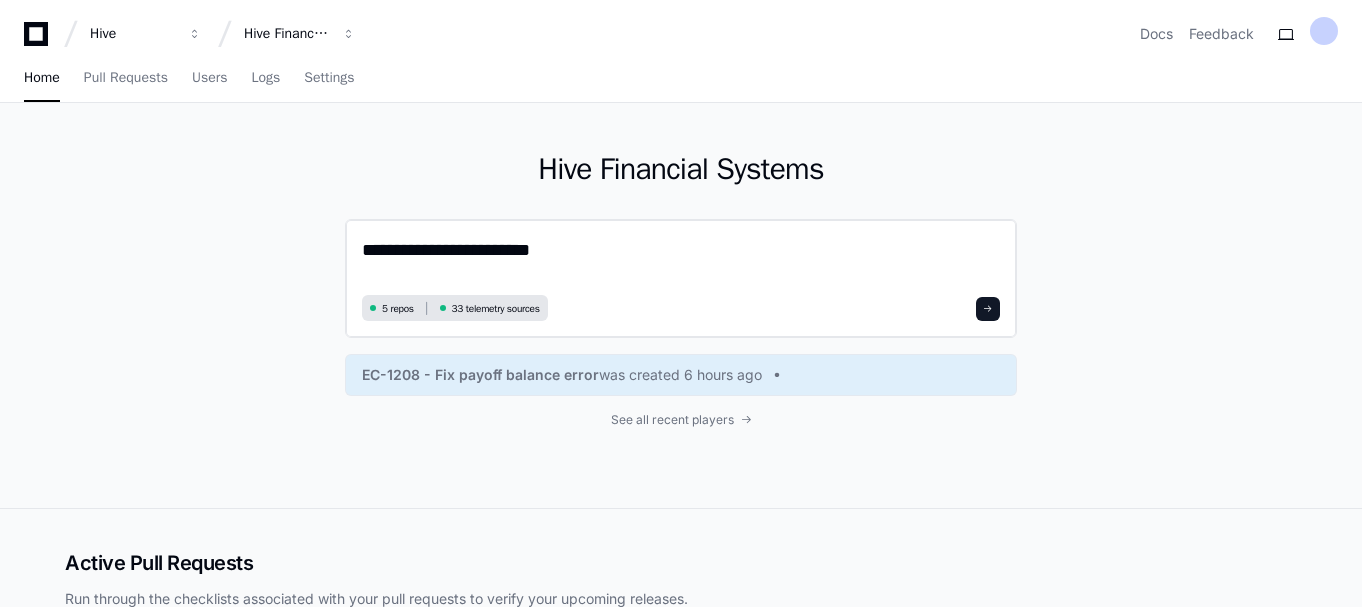 paste on "**********" 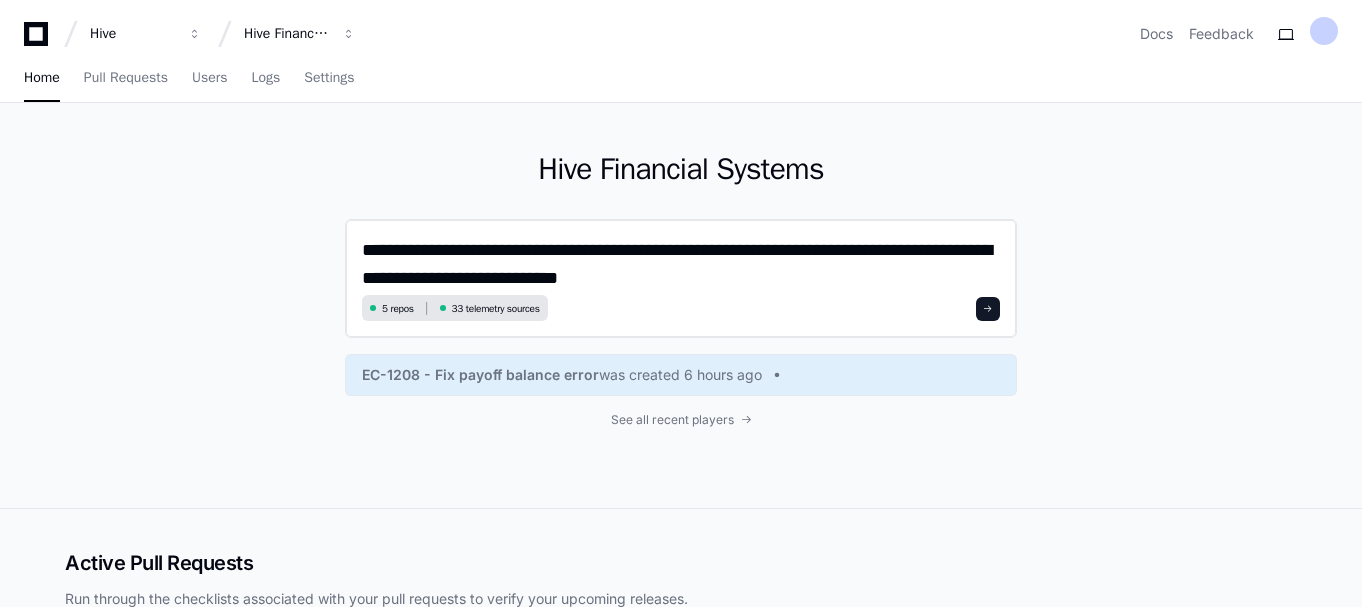 scroll, scrollTop: 0, scrollLeft: 0, axis: both 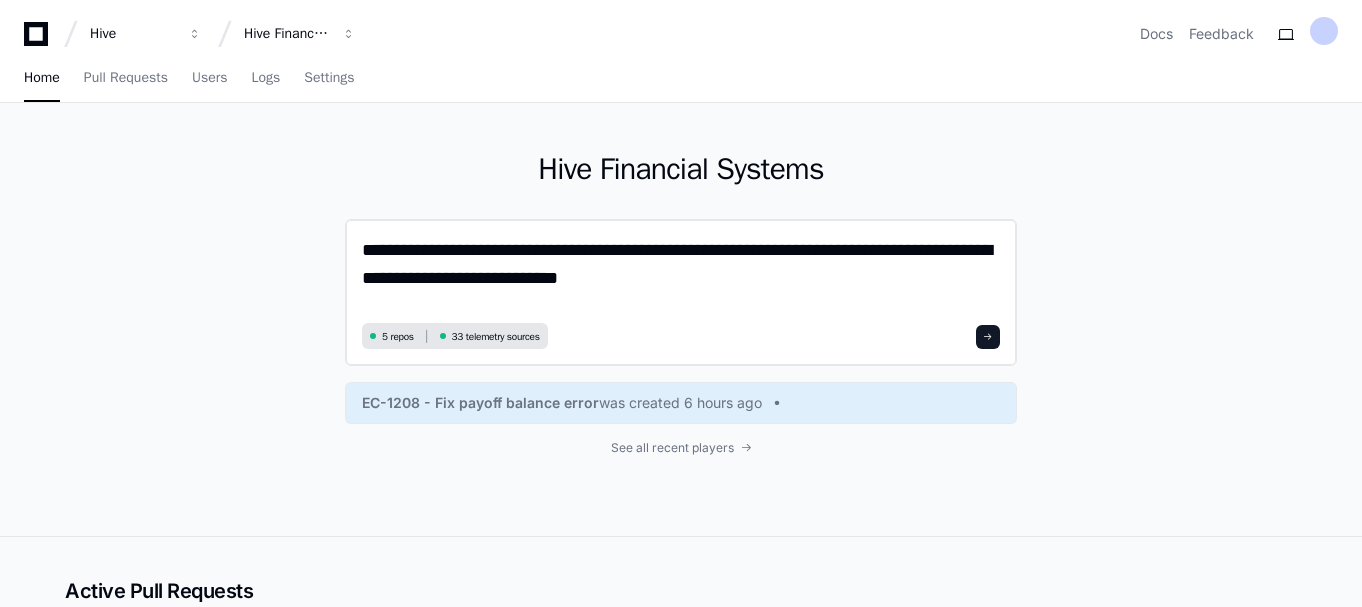 click on "**********" 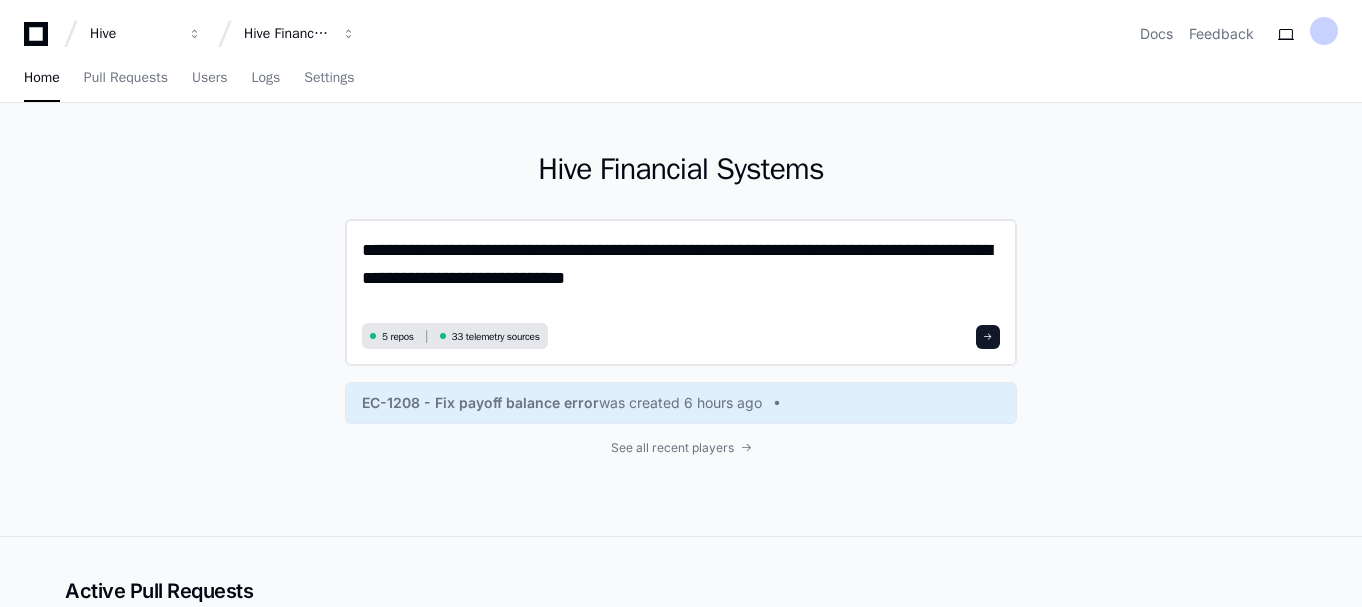 click on "**********" 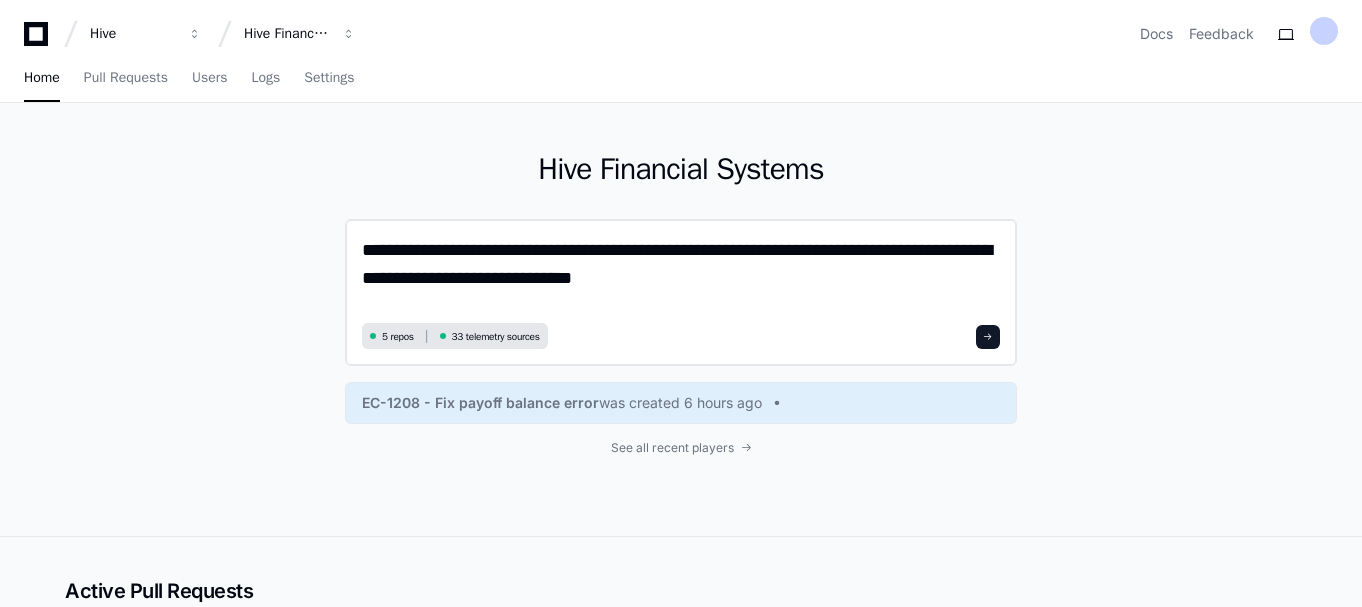 type on "**********" 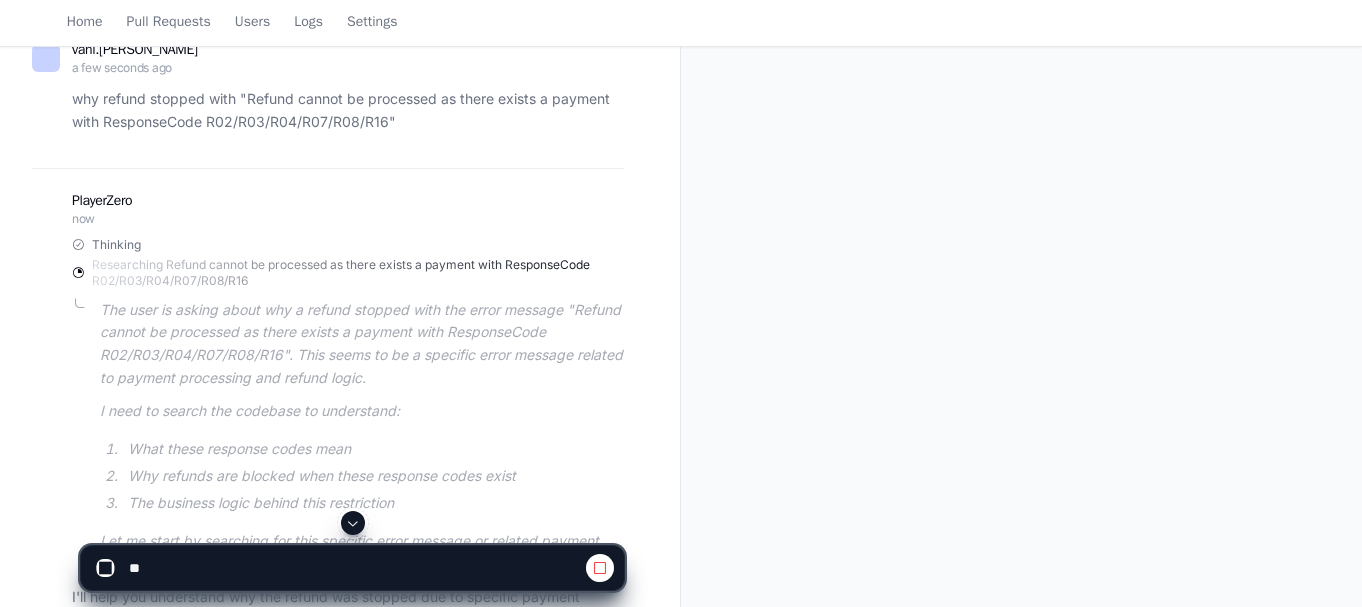 scroll, scrollTop: 212, scrollLeft: 0, axis: vertical 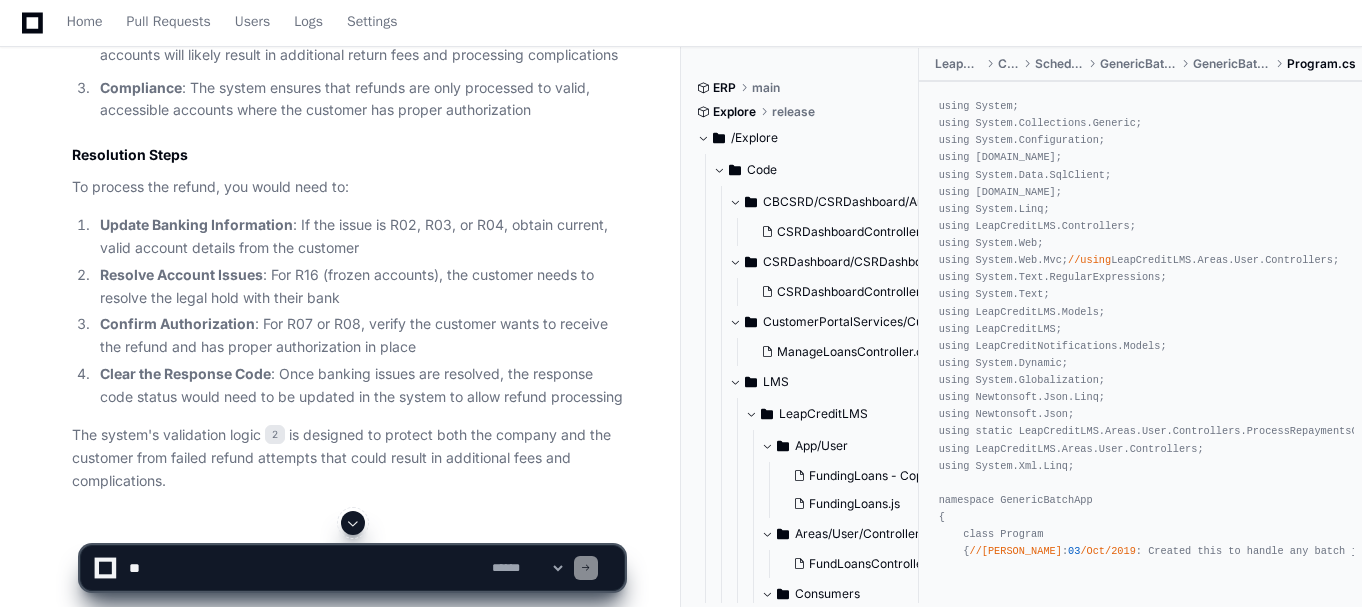click on "Confirm Authorization : For R07 or R08, verify the customer wants to receive the refund and has proper authorization in place" 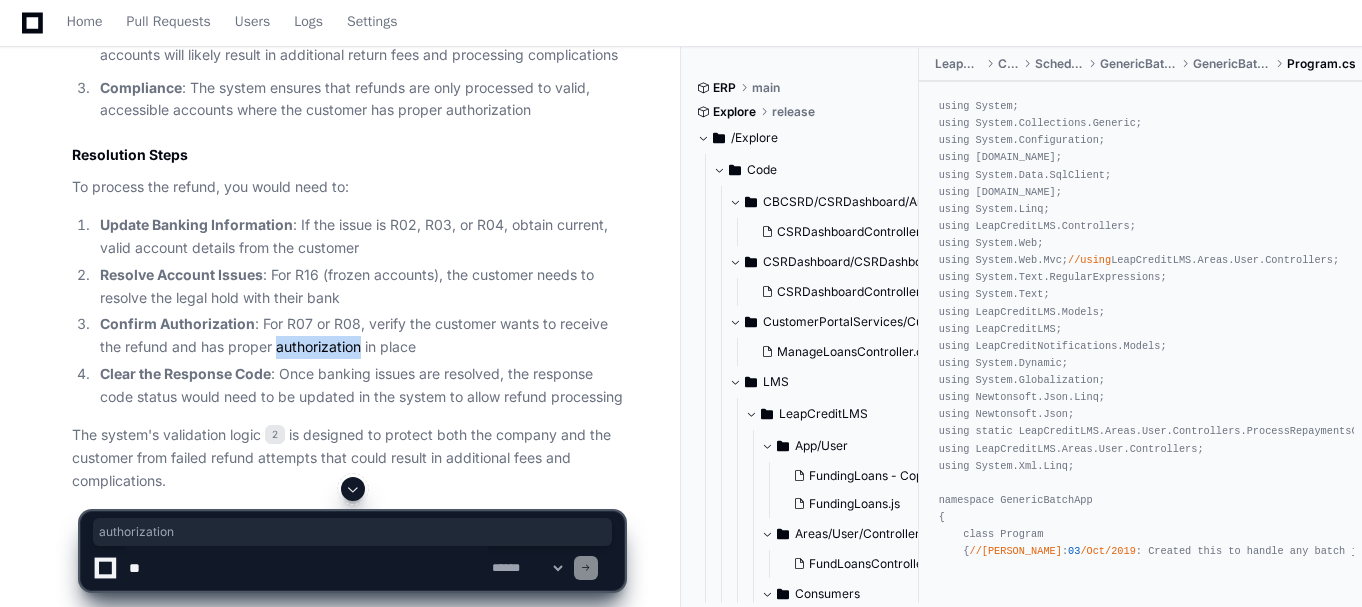 click on "Confirm Authorization : For R07 or R08, verify the customer wants to receive the refund and has proper authorization in place" 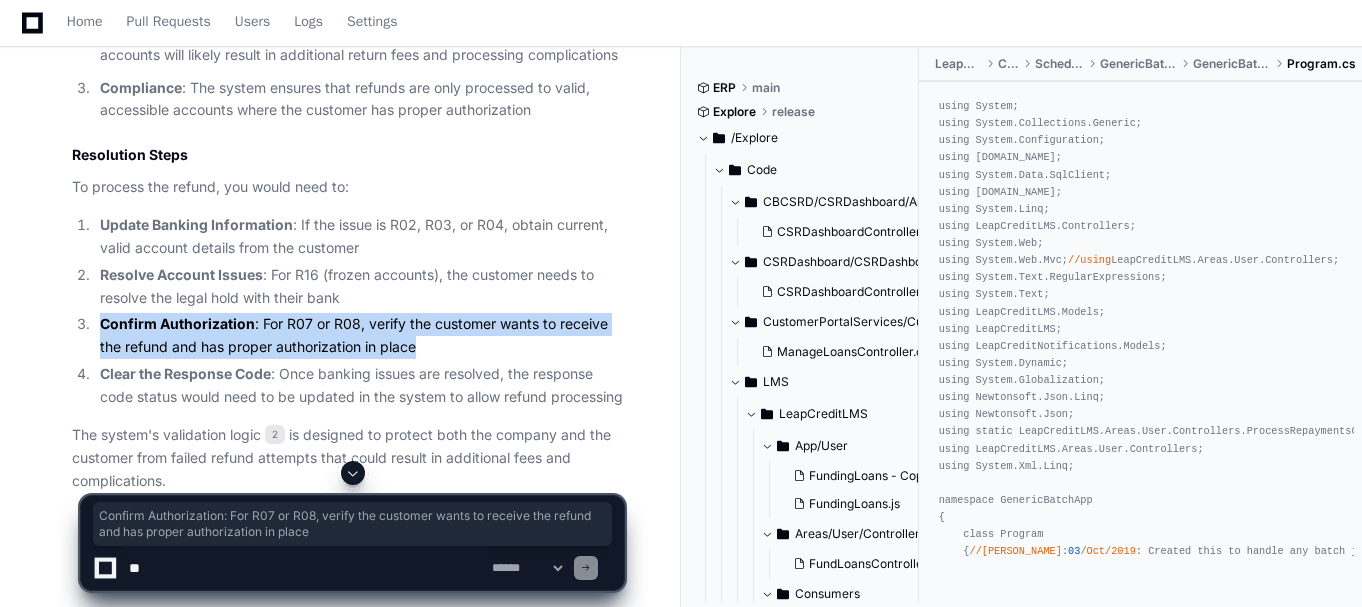 click on "Confirm Authorization : For R07 or R08, verify the customer wants to receive the refund and has proper authorization in place" 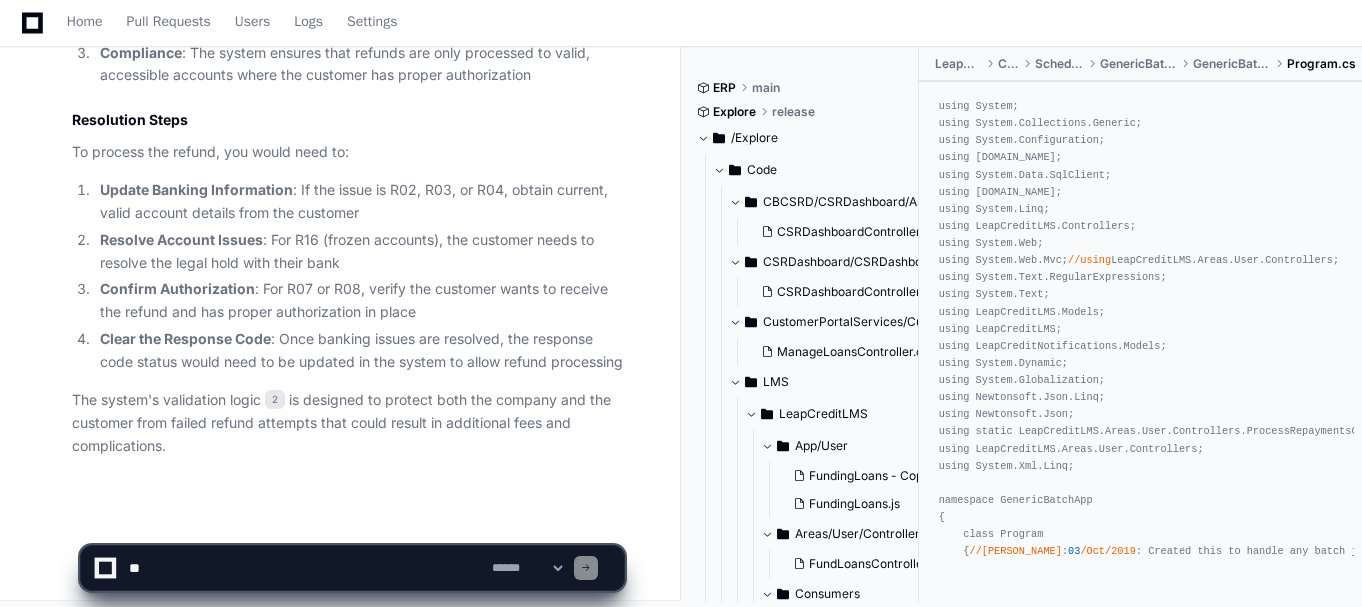 scroll, scrollTop: 2055, scrollLeft: 0, axis: vertical 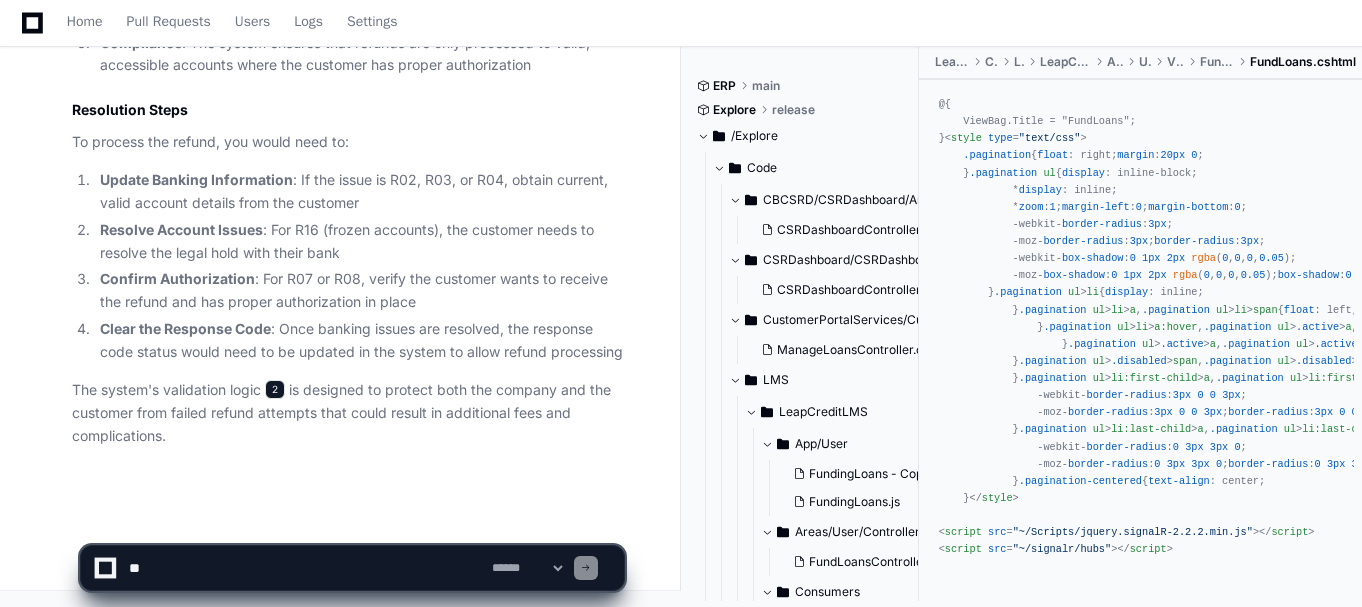 click on "2" 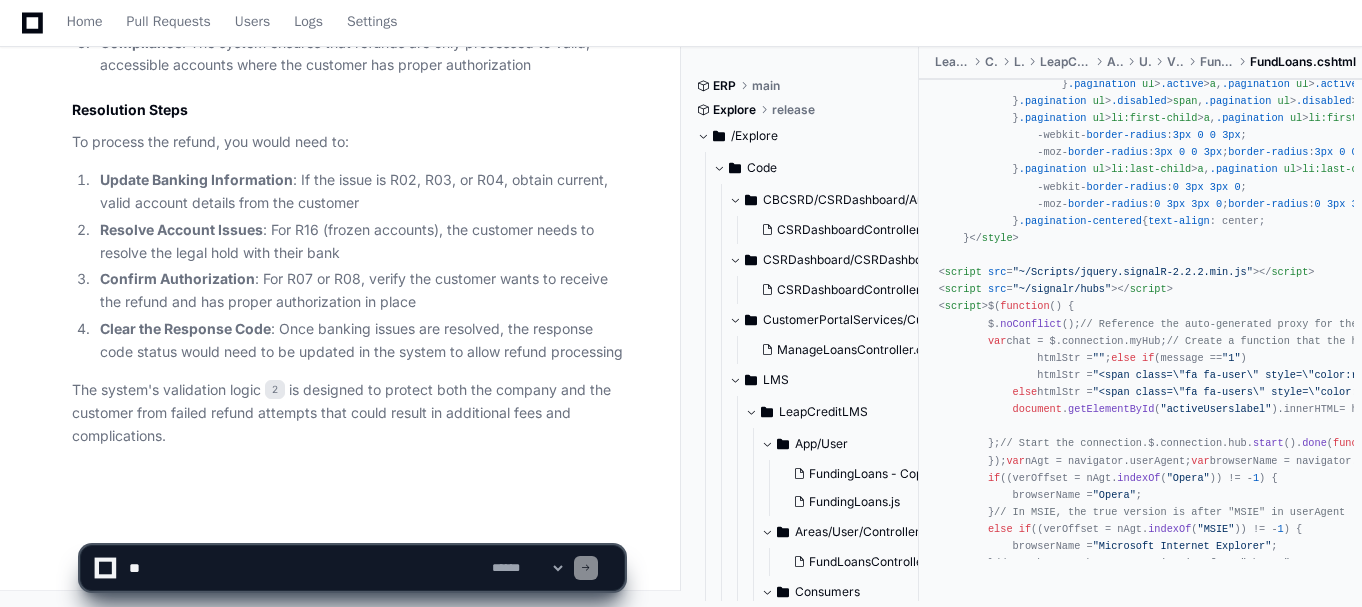 scroll, scrollTop: 261, scrollLeft: 0, axis: vertical 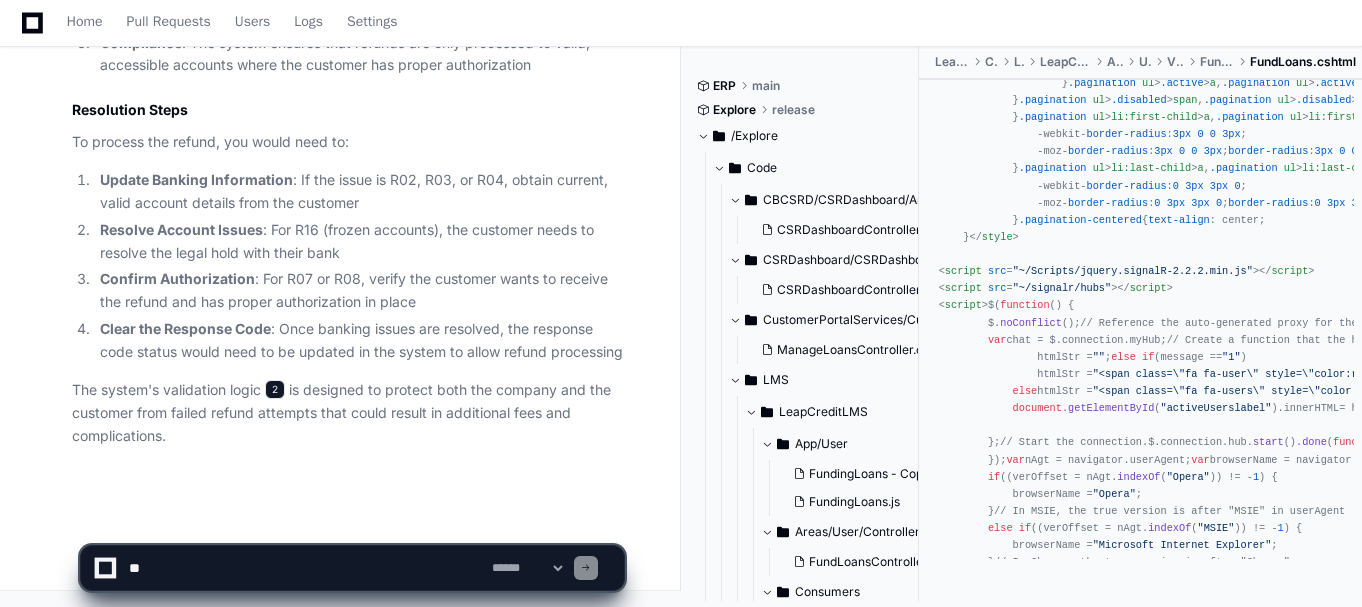 click on "2" 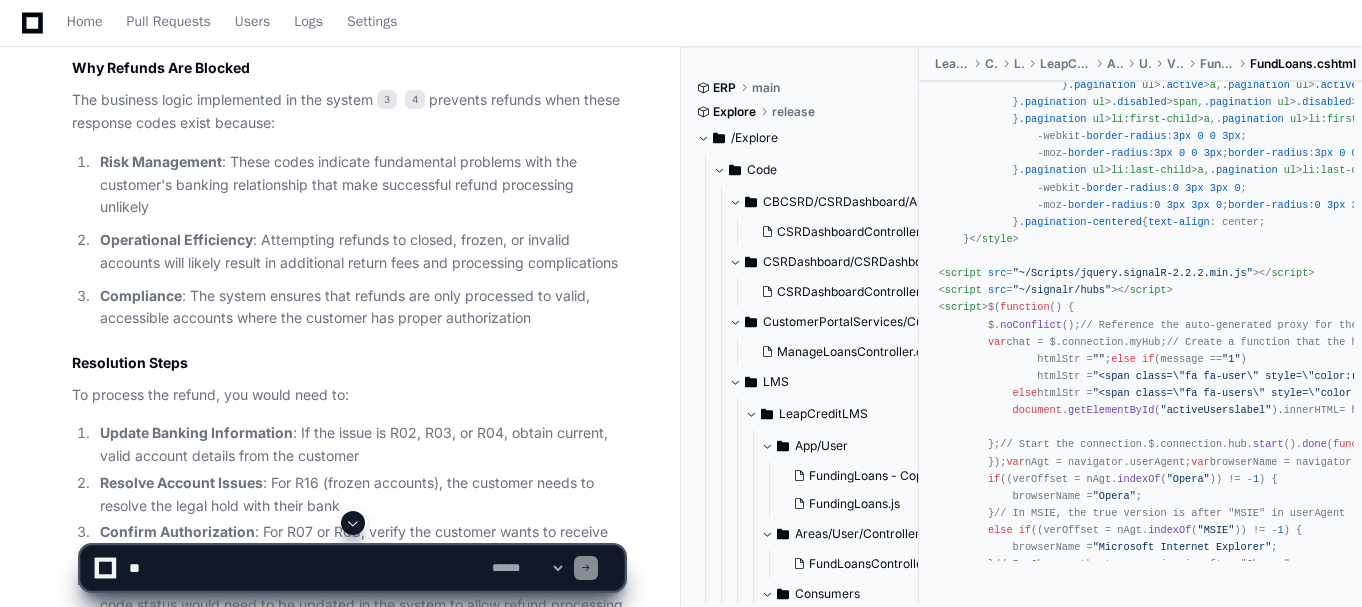 scroll, scrollTop: 1738, scrollLeft: 0, axis: vertical 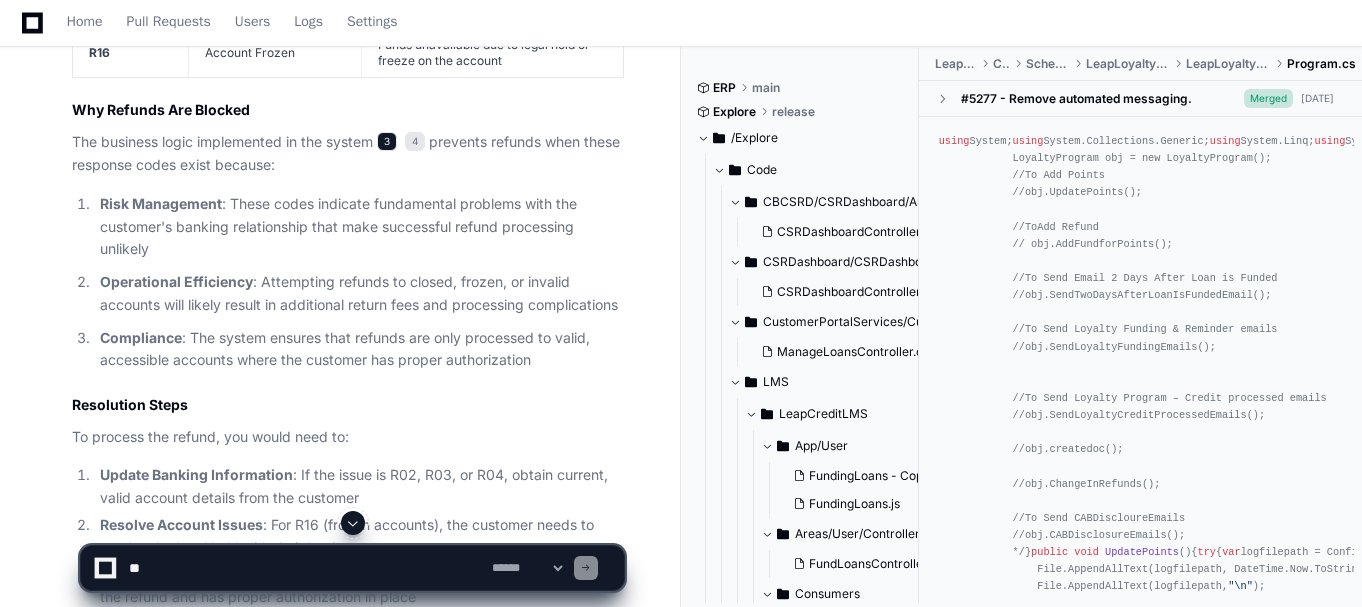click on "3" 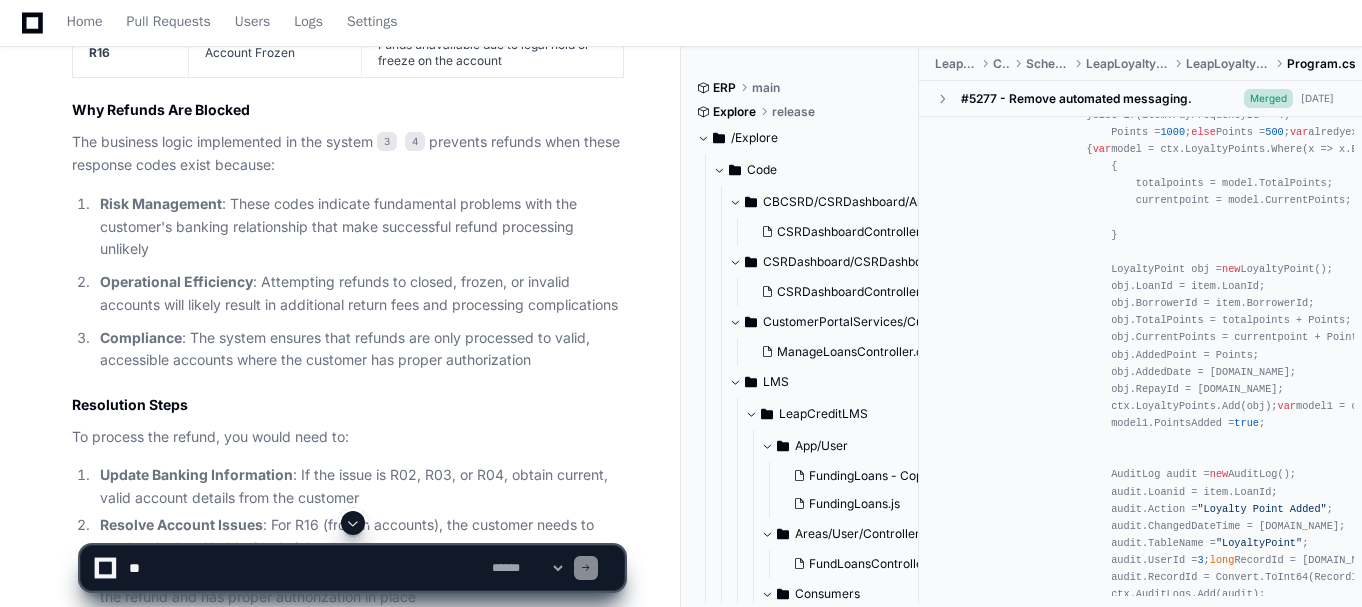 scroll, scrollTop: 0, scrollLeft: 0, axis: both 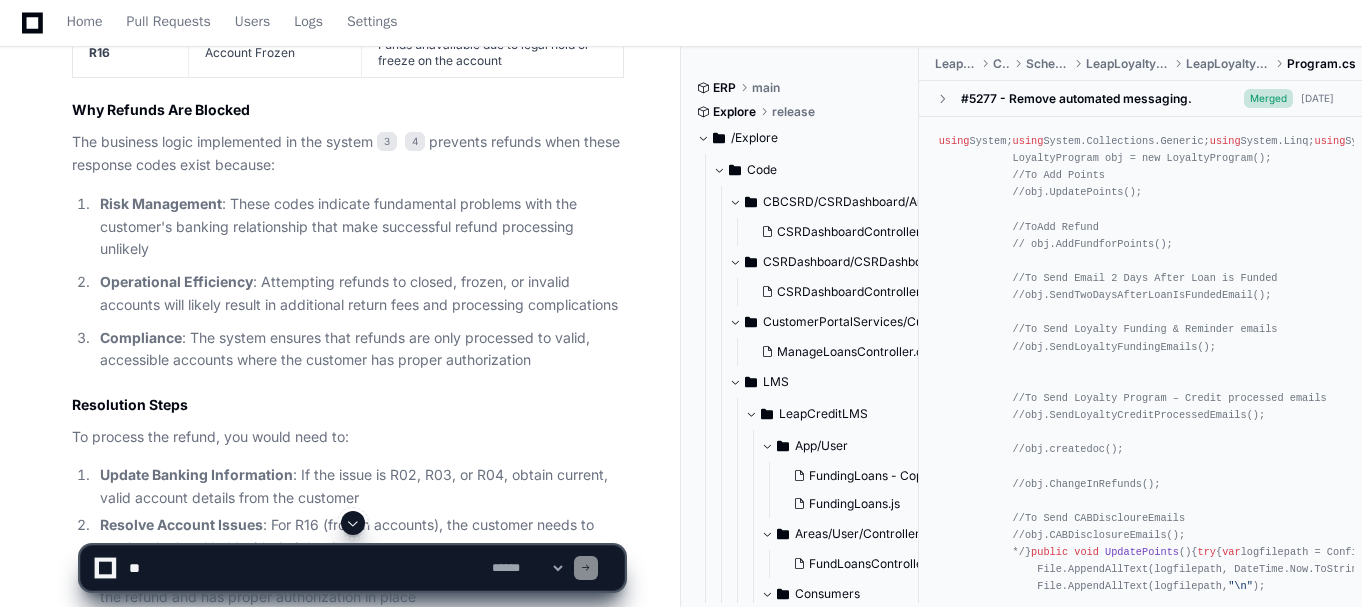 click on "using  System;
using  System.Collections.Generic;
using  System.Linq;
using  System.Text;
using  System.Threading.Tasks;
using  System.Configuration;
using  [DOMAIN_NAME];
using  LeapCreditNotifications.Models;
using  System.Data.SqlClient;
using  System.Collections.Specialized;
using  System.Net.Http;
using  LeapCreditData;
using  System.Web;
namespace   LeapLoyaltyProgram
{
public   class   LoyaltyProgram
{
public   static   void   Main ( string []  args )
{
}
public   void   UpdatePoints ()
{
try
{
var  logfilepath = ConfigurationManager.AppSettings[ "LogFile" ].ToString();
File.AppendAllText(logfilepath, DateTime.Now.ToString());
File.AppendAllText(logfilepath,  "\n" );
List<PaymentList> Allrecords =  new  List<PaymentList>();
using  ( var  ctx =  new 300 "GetPaymetsToAddPoints" "Total Count:" "\n" foreach  ( var in 0" 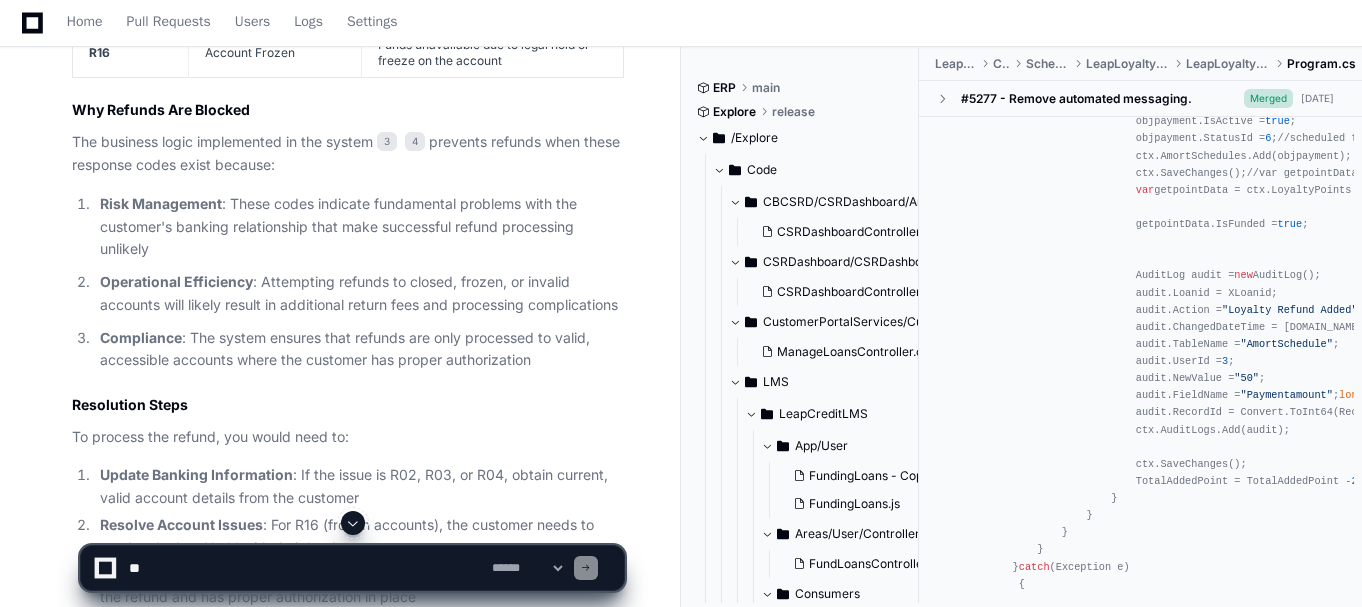 scroll, scrollTop: 1870, scrollLeft: 0, axis: vertical 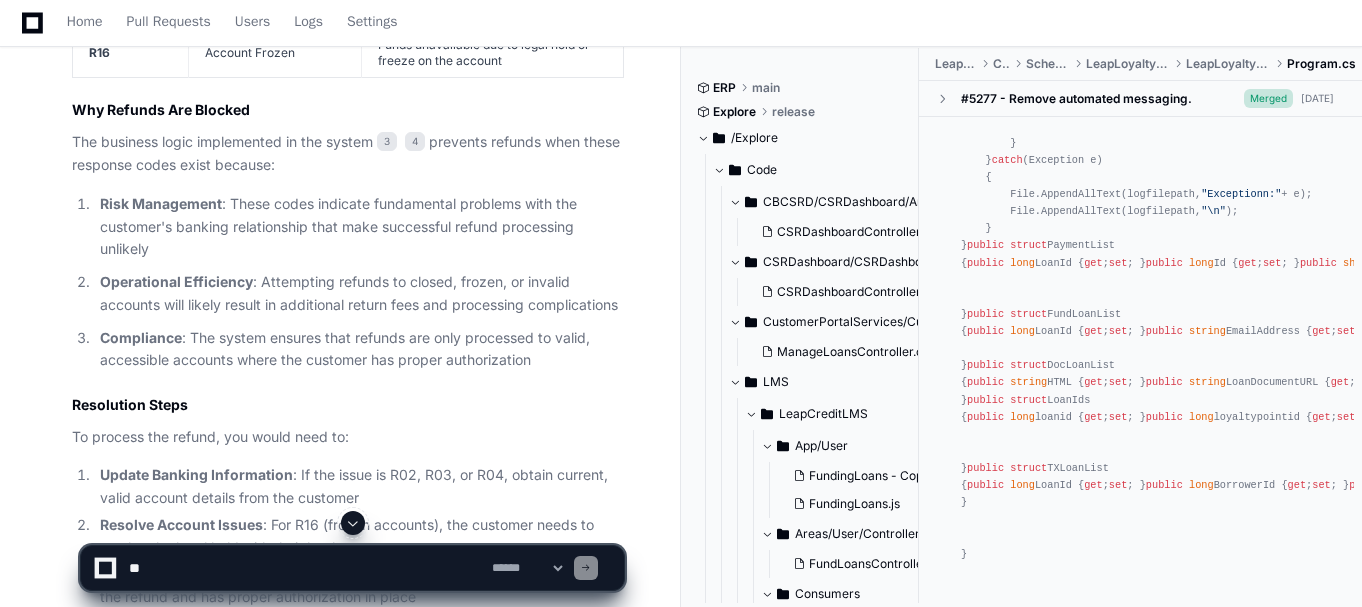 click on "To process the refund, you would need to:" 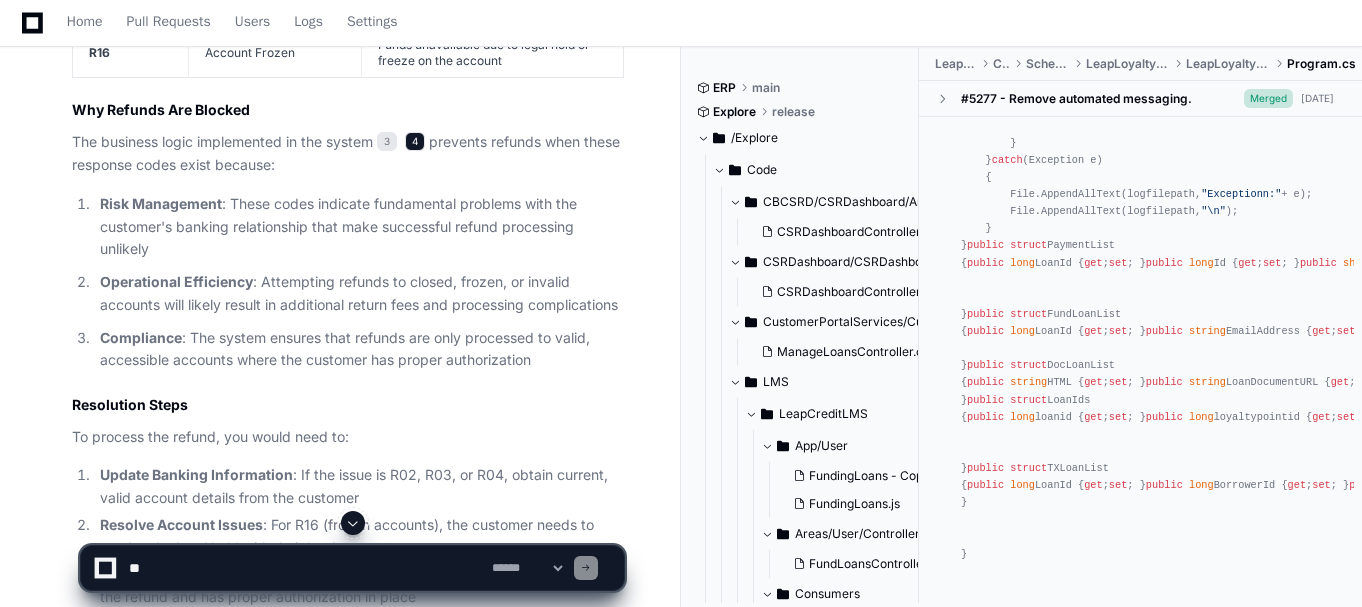 click on "4" 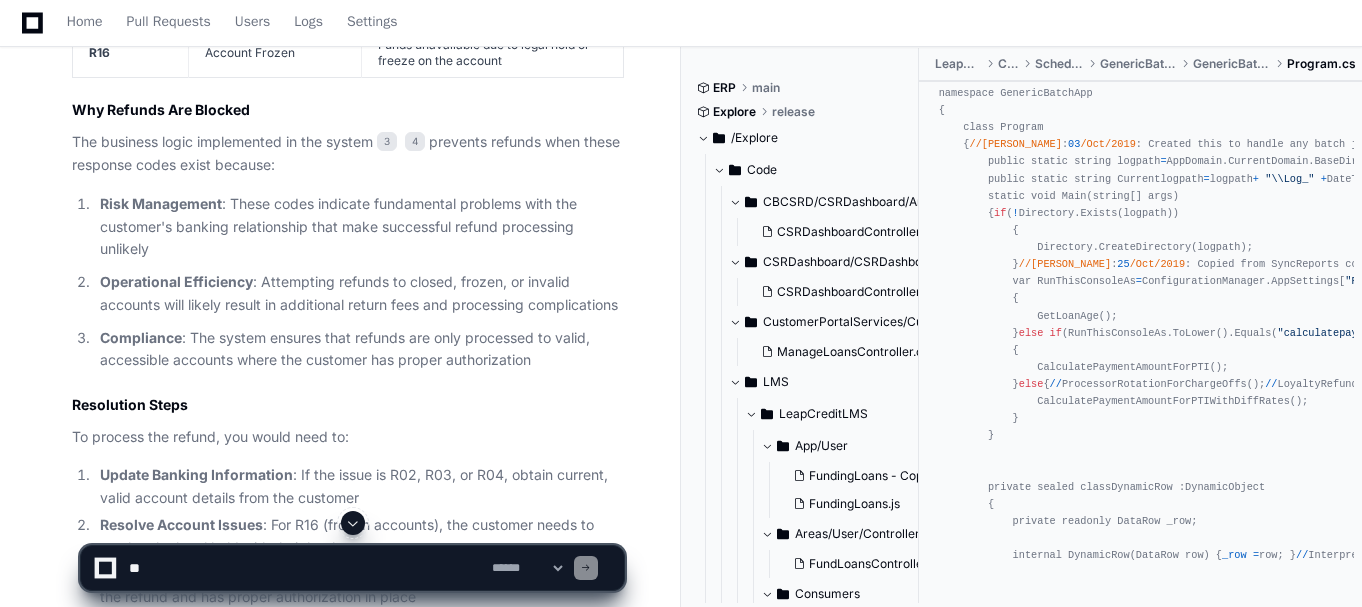scroll, scrollTop: 352, scrollLeft: 0, axis: vertical 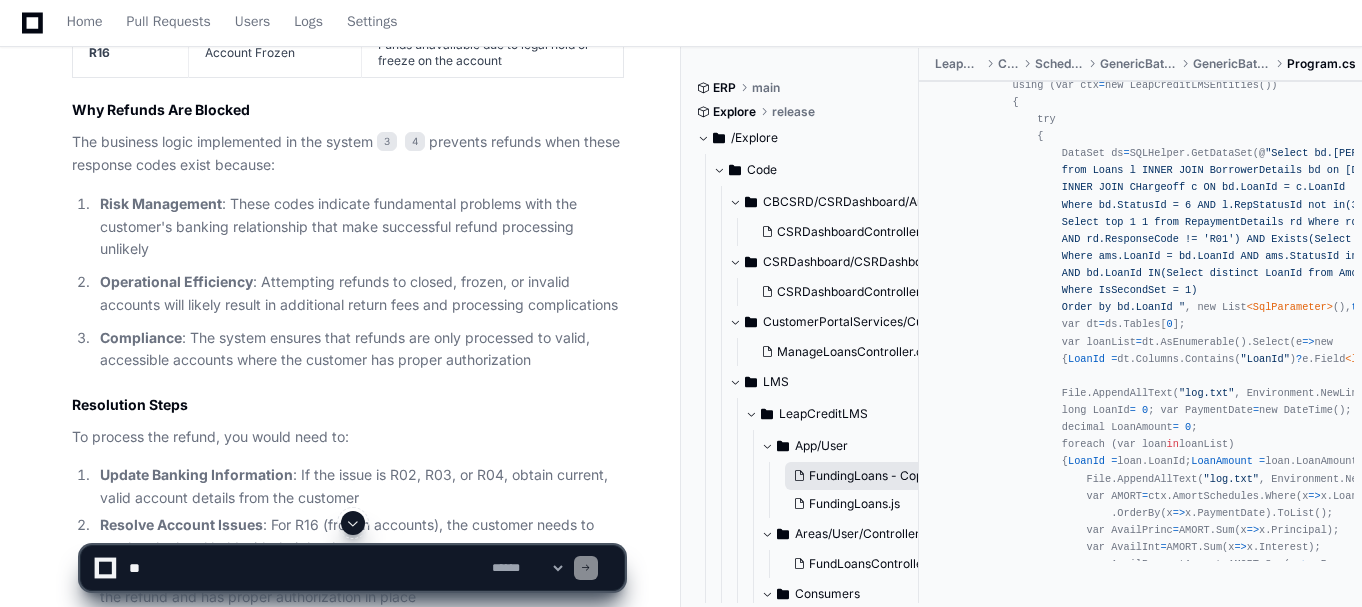 click on "FundingLoans - Copy.js" 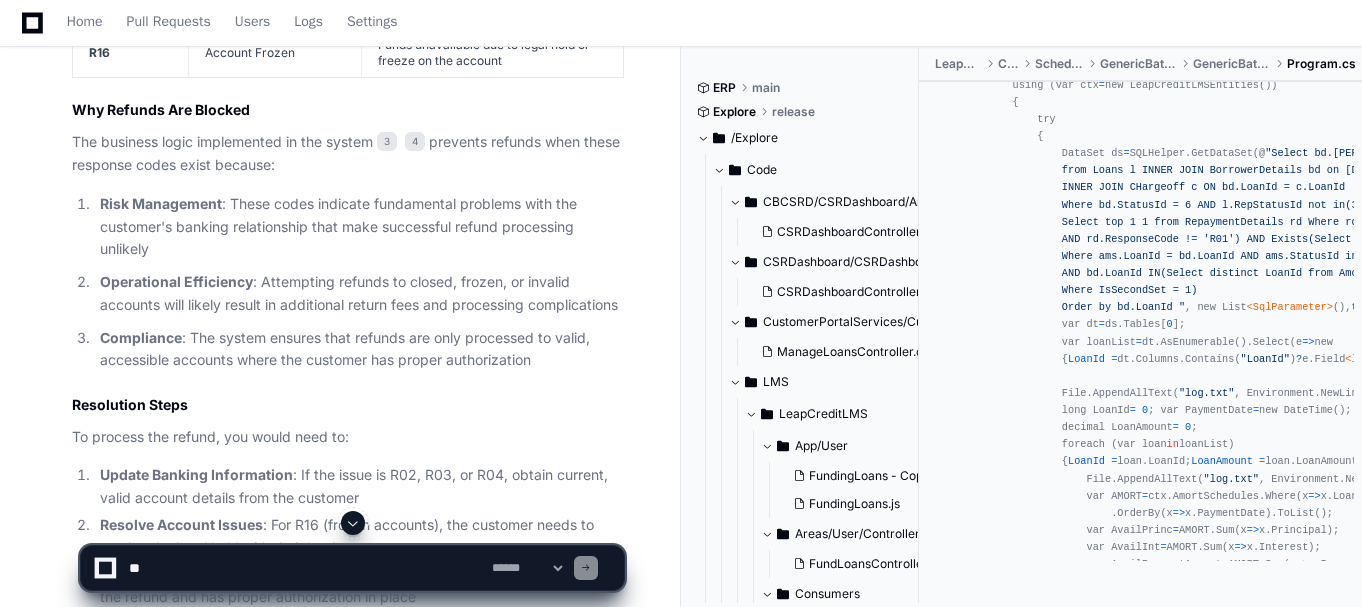 scroll, scrollTop: 0, scrollLeft: 0, axis: both 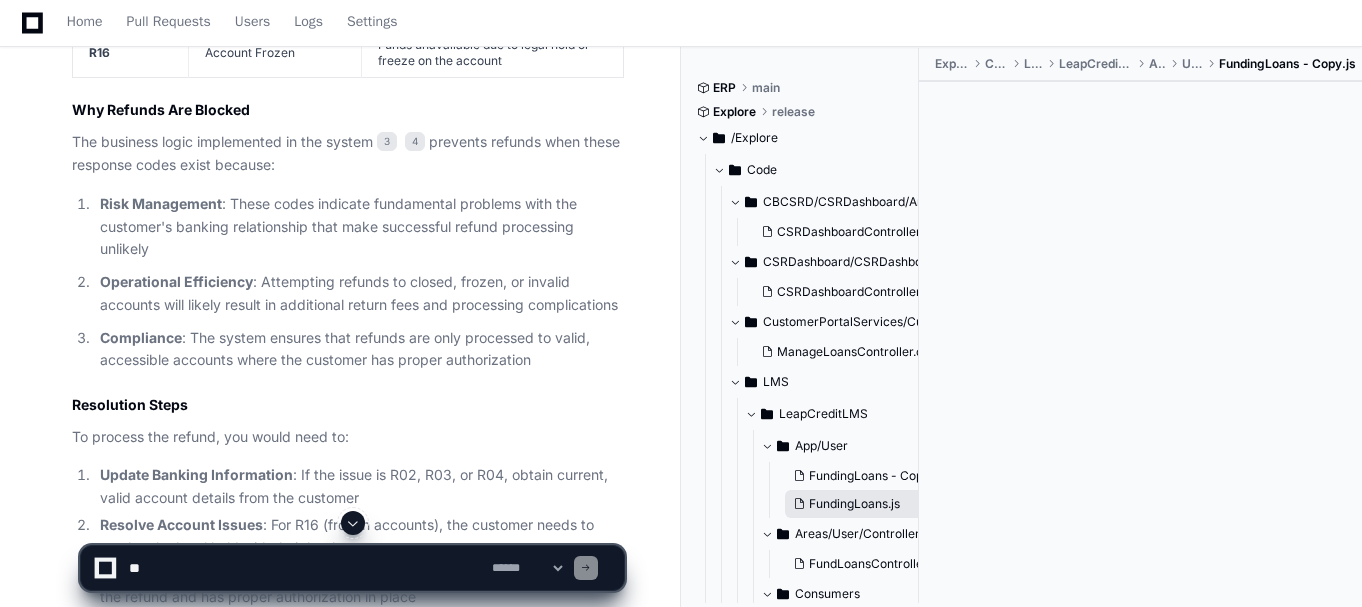 click on "FundingLoans.js" 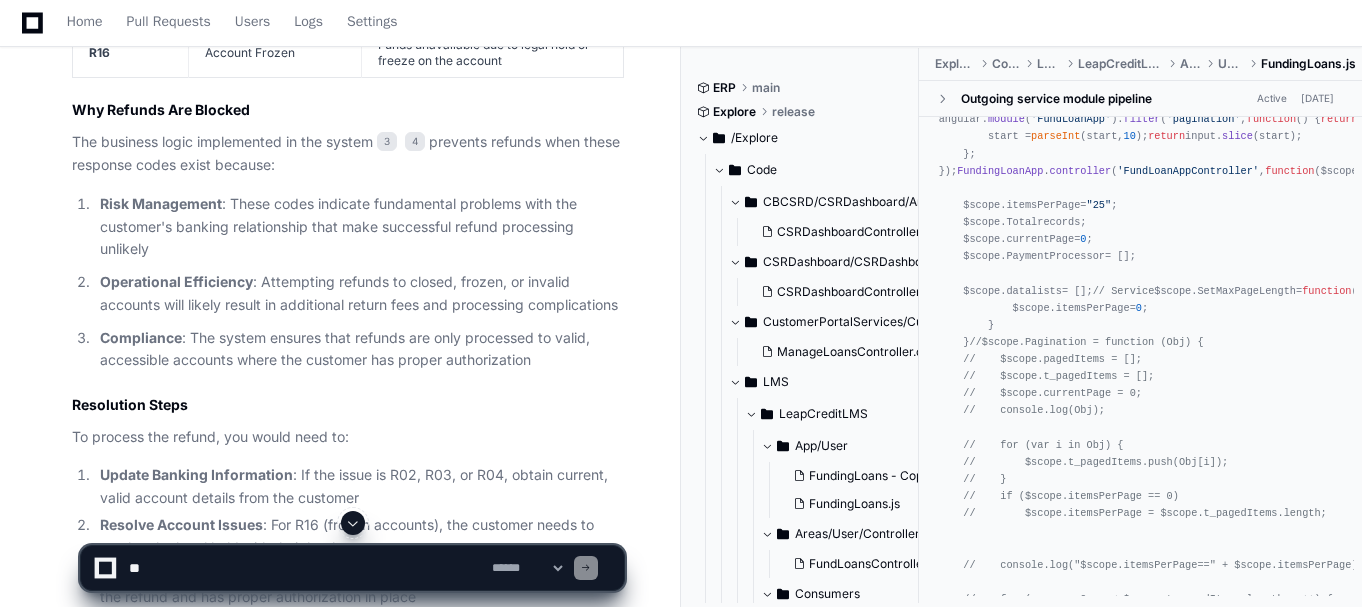 scroll, scrollTop: 0, scrollLeft: 0, axis: both 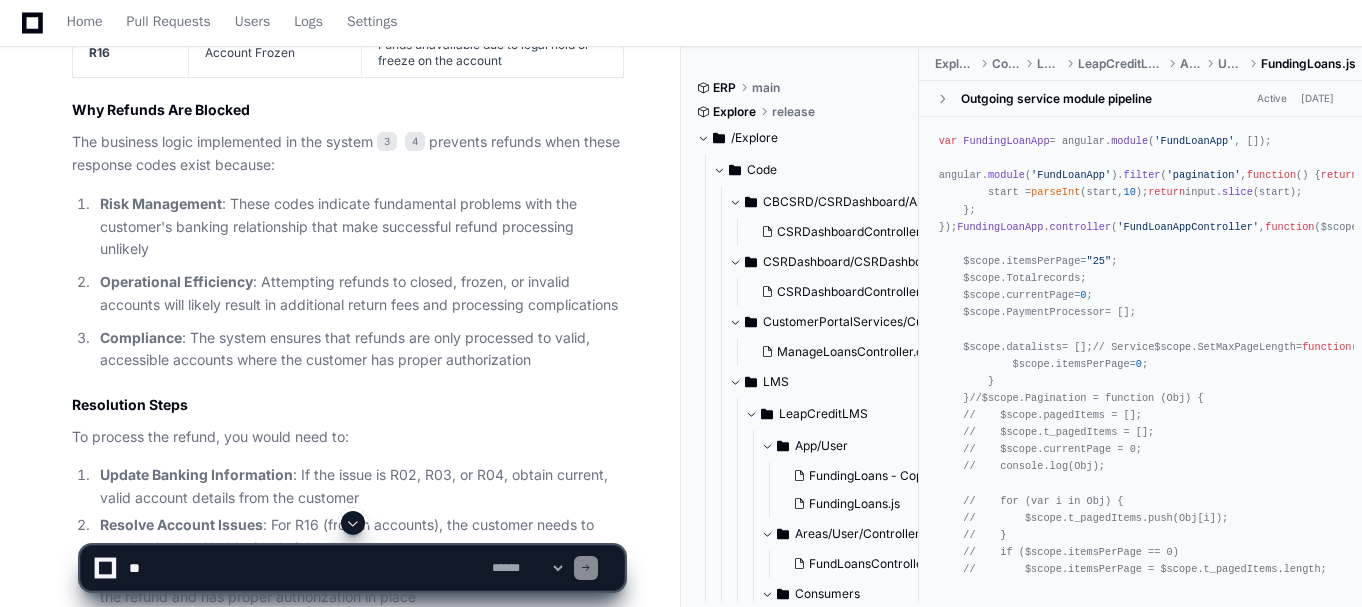 click on "module" 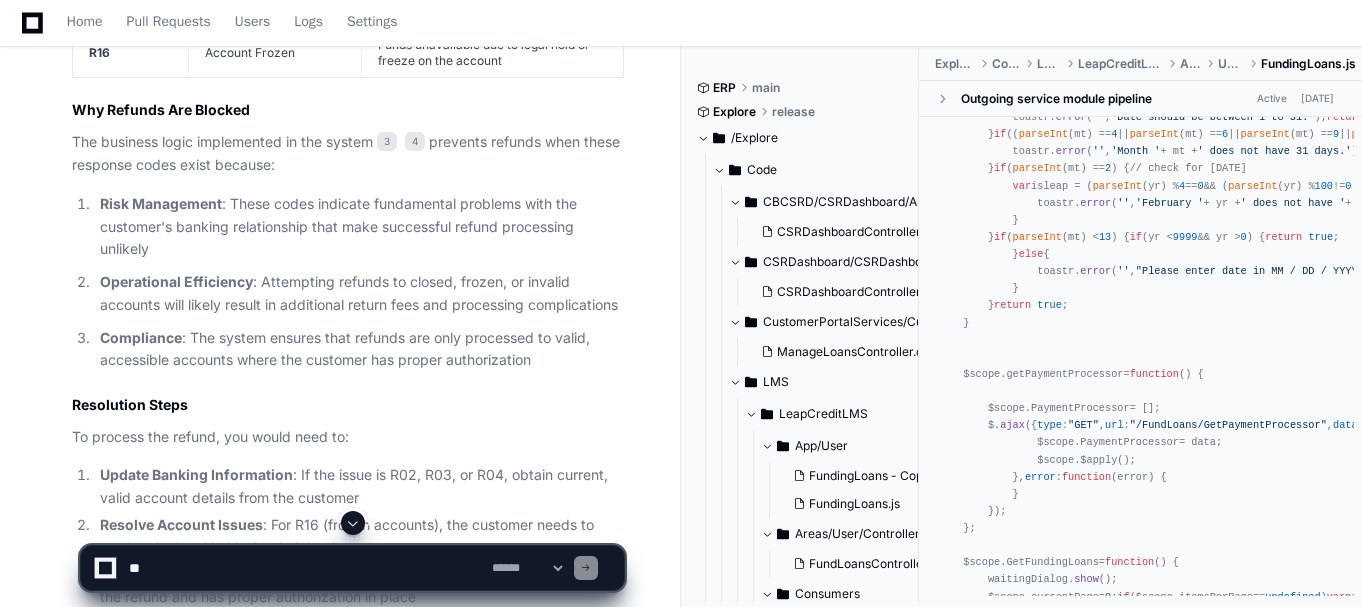 scroll, scrollTop: 5915, scrollLeft: 0, axis: vertical 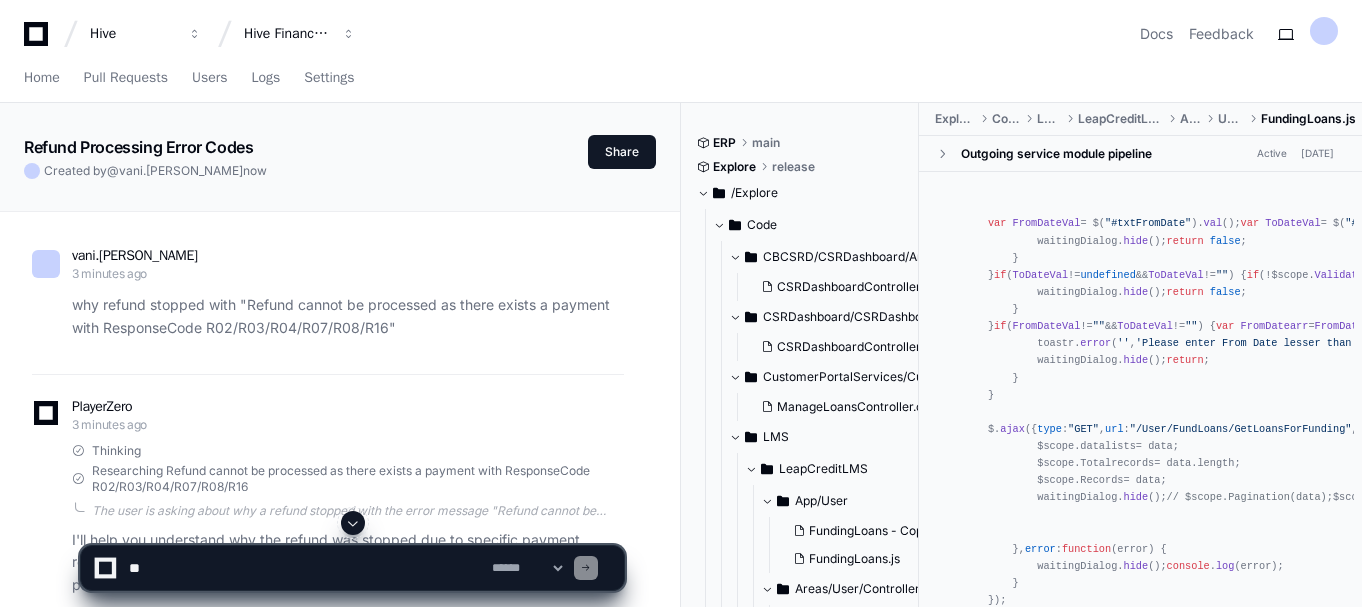 click on "var   FundingLoanApp  = angular. module ( 'FundLoanApp' , []);
angular. module ( 'FundLoanApp' ). filter ( 'pagination' ,  function  ( ) {
return   function  ( input, start ) {
start =  parseInt (start,  10 );
return  input. slice (start);
};
});
FundingLoanApp . controller ( 'FundLoanAppController' ,  function  ( $scope, $http, $window, $log ) {
//$scope.itemsPerPage = "1";
$scope. pagedItems  = [];
//$scope.currentPage = 0;
$scope. t_pagedItems  = [];
$scope. itemsPerPage  =  "25" ;
$scope. Totalrecords ;
$scope. currentPage  =  0 ;
$scope. PaymentProcessor  = [];
$scope. datalists  = []; // Service
$scope. SetMaxPageLength  =  function  ( a ) {
//$scope.Pagination($scope.Records);
$scope. currentPage  =  0 ;
if  (a ==  0 ) {
$scope. itemsPerPage  =  0 ;
}
}
//$scope.Pagination = function (Obj) {
//    $scope.pagedItems = [];
//    $scope.t_pagedItems = [];" 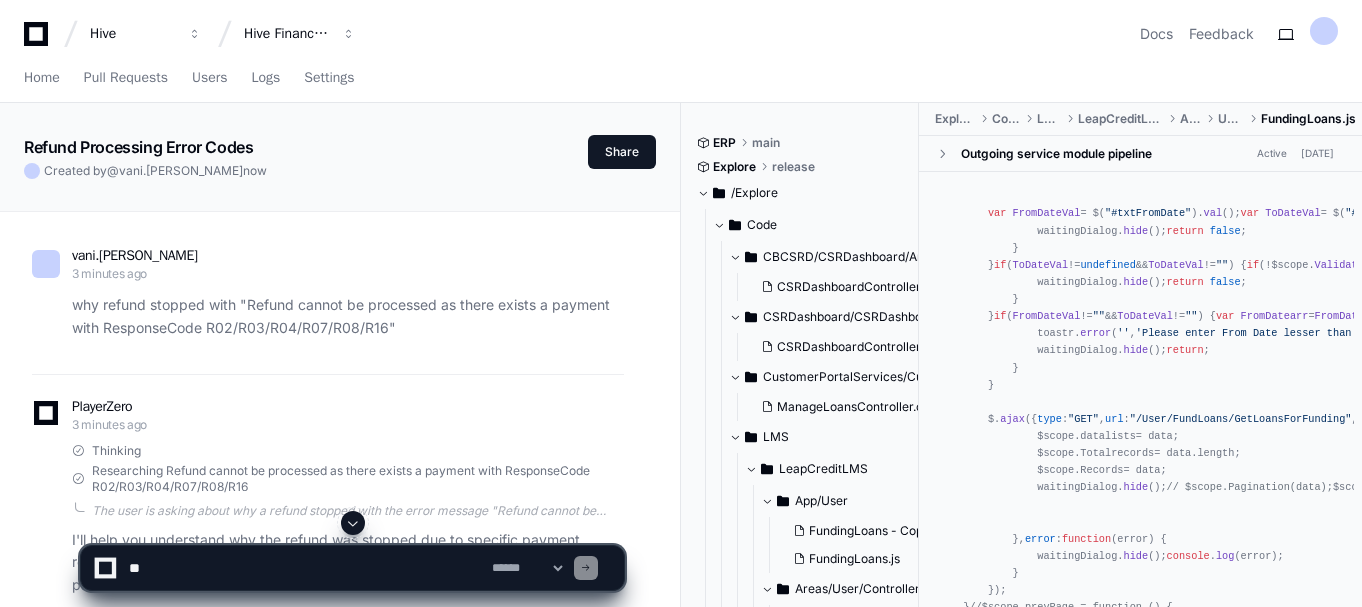 scroll, scrollTop: 5924, scrollLeft: 0, axis: vertical 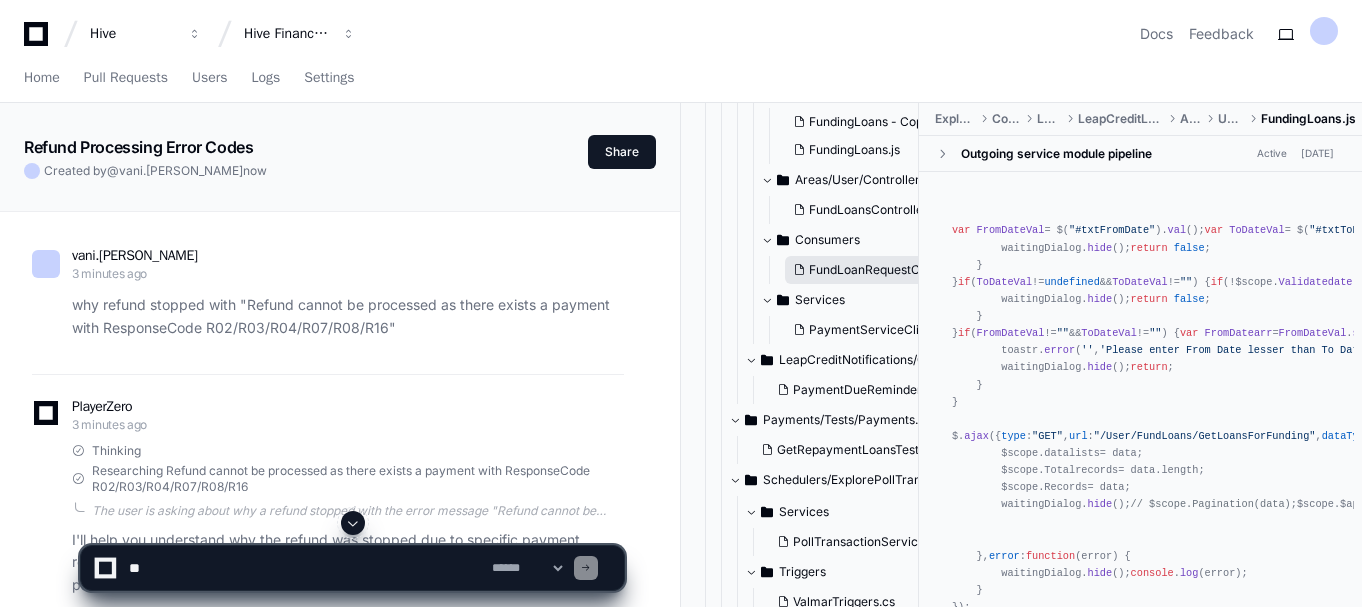 click on "FundLoanRequestConsumer.cs" 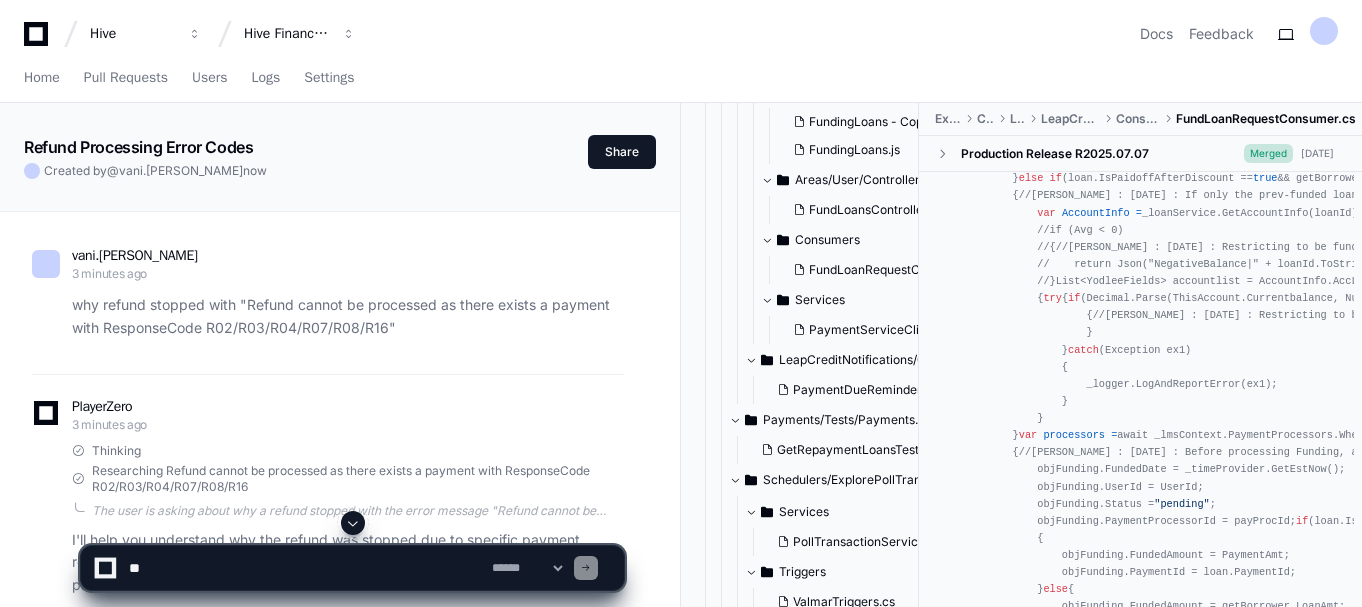 scroll, scrollTop: 2108, scrollLeft: 0, axis: vertical 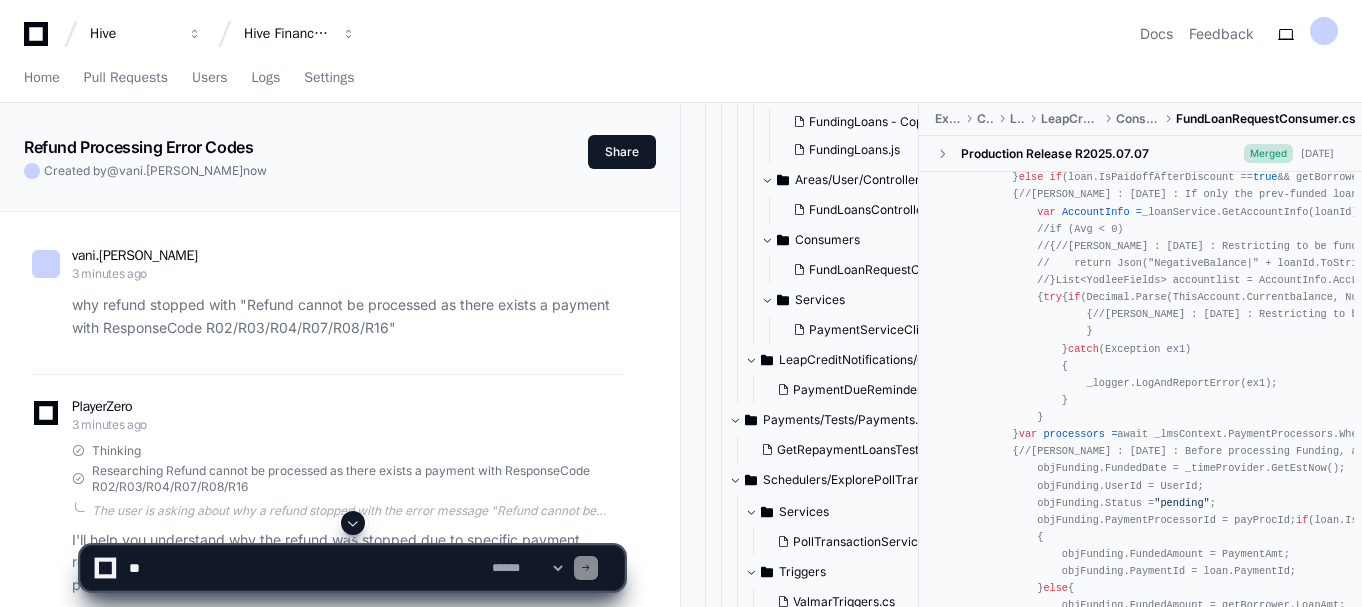 click on "using Dapper;
using HiveFS.LMS.Shared.Extensions;
using [DOMAIN_NAME];
using [DOMAIN_NAME];
using HiveFS.Shared.Messages.Payments;
using HiveFS.Shared.Models.Enums;
using HiveFS.Shared.Models.PaymentProcessing;
using LeapCreditLMS.Areas.User.Controllers;
using LeapCreditLMS.Models;
using [DOMAIN_NAME];
using MassTransit;
using Microsoft.Extensions.Configuration;
using Microsoft.Extensions.Logging;
using Newtonsoft.Json;
using Newtonsoft.Json.Linq;
using ProcessDebitFunctionApp.Models;
using System;
using System.Collections.Generic;
using [DOMAIN_NAME];
using System.Data.Common;
using System.Data.Entity;
using System.Globalization;
using System.Linq;
using System.Threading;
using System.Threading.Tasks;
using System.Xml.Linq;
using Microsoft.Ajax.Utilities;
using   PaymentProcessorEnum   =  HiveFS.Shared.Models.Enums.PaymentProcessor;
using System.Linq.Expressions;
namespace LeapCreditLMS.Consumers
{
public   class   FundLoanRequestConsumer private private private   try" 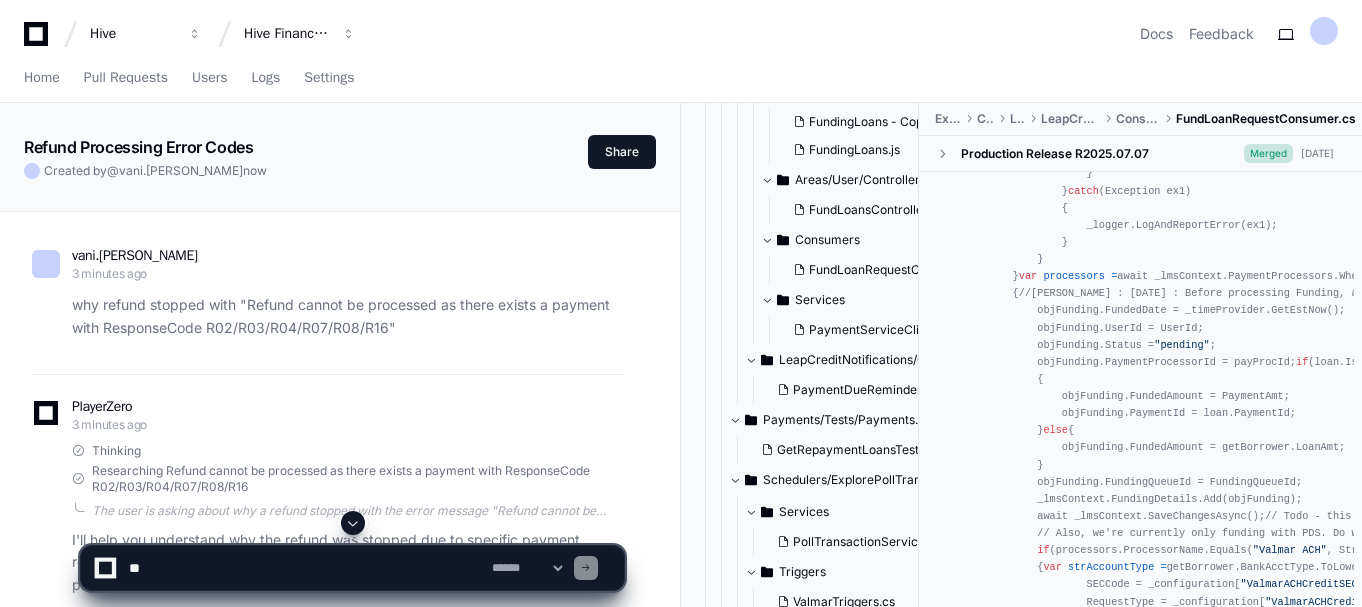 scroll, scrollTop: 2302, scrollLeft: 0, axis: vertical 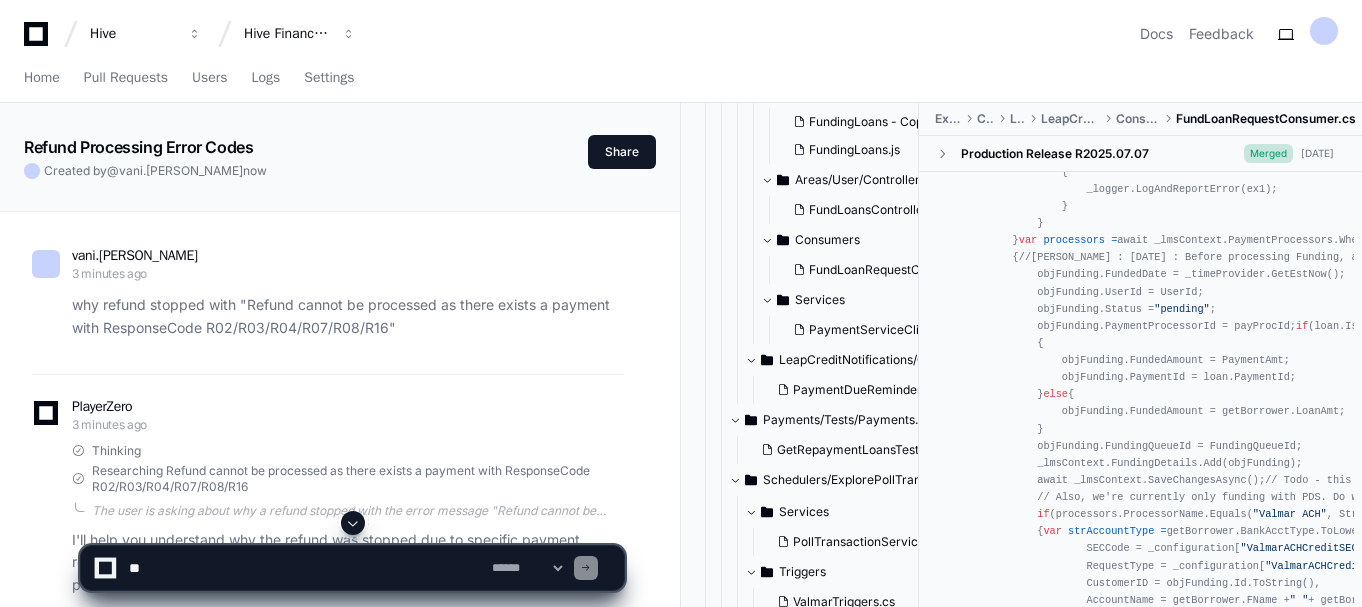 click on "using Dapper;
using HiveFS.LMS.Shared.Extensions;
using [DOMAIN_NAME];
using [DOMAIN_NAME];
using HiveFS.Shared.Messages.Payments;
using HiveFS.Shared.Models.Enums;
using HiveFS.Shared.Models.PaymentProcessing;
using LeapCreditLMS.Areas.User.Controllers;
using LeapCreditLMS.Models;
using [DOMAIN_NAME];
using MassTransit;
using Microsoft.Extensions.Configuration;
using Microsoft.Extensions.Logging;
using Newtonsoft.Json;
using Newtonsoft.Json.Linq;
using ProcessDebitFunctionApp.Models;
using System;
using System.Collections.Generic;
using [DOMAIN_NAME];
using System.Data.Common;
using System.Data.Entity;
using System.Globalization;
using System.Linq;
using System.Threading;
using System.Threading.Tasks;
using System.Xml.Linq;
using Microsoft.Ajax.Utilities;
using   PaymentProcessorEnum   =  HiveFS.Shared.Models.Enums.PaymentProcessor;
using System.Linq.Expressions;
namespace LeapCreditLMS.Consumers
{
public   class   FundLoanRequestConsumer private private private   try" 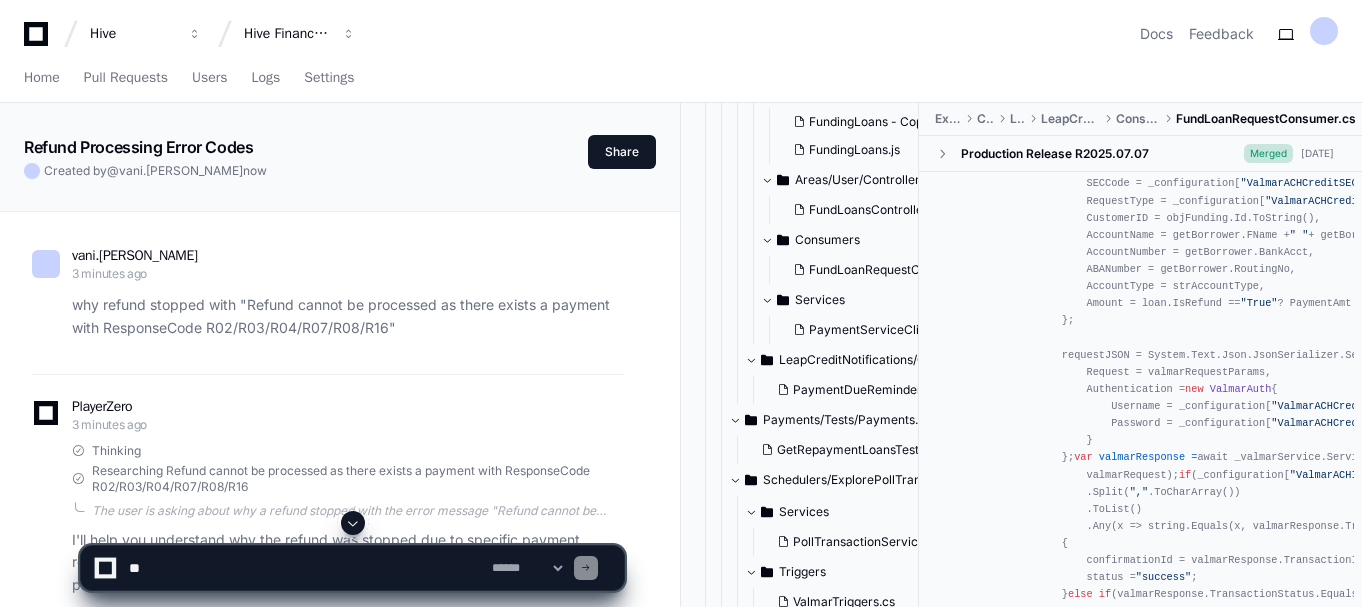 scroll, scrollTop: 2627, scrollLeft: 0, axis: vertical 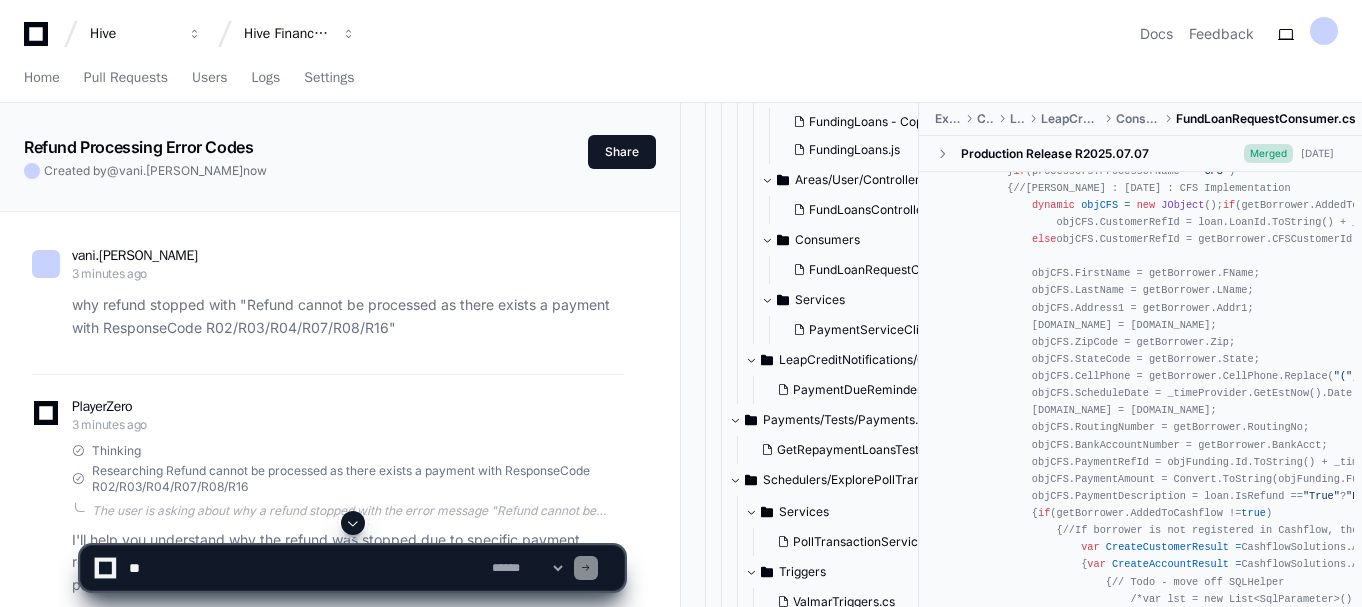 click on "using Dapper;
using HiveFS.LMS.Shared.Extensions;
using [DOMAIN_NAME];
using [DOMAIN_NAME];
using HiveFS.Shared.Messages.Payments;
using HiveFS.Shared.Models.Enums;
using HiveFS.Shared.Models.PaymentProcessing;
using LeapCreditLMS.Areas.User.Controllers;
using LeapCreditLMS.Models;
using [DOMAIN_NAME];
using MassTransit;
using Microsoft.Extensions.Configuration;
using Microsoft.Extensions.Logging;
using Newtonsoft.Json;
using Newtonsoft.Json.Linq;
using ProcessDebitFunctionApp.Models;
using System;
using System.Collections.Generic;
using [DOMAIN_NAME];
using System.Data.Common;
using System.Data.Entity;
using System.Globalization;
using System.Linq;
using System.Threading;
using System.Threading.Tasks;
using System.Xml.Linq;
using Microsoft.Ajax.Utilities;
using   PaymentProcessorEnum   =  HiveFS.Shared.Models.Enums.PaymentProcessor;
using System.Linq.Expressions;
namespace LeapCreditLMS.Consumers
{
public   class   FundLoanRequestConsumer private private private   try" 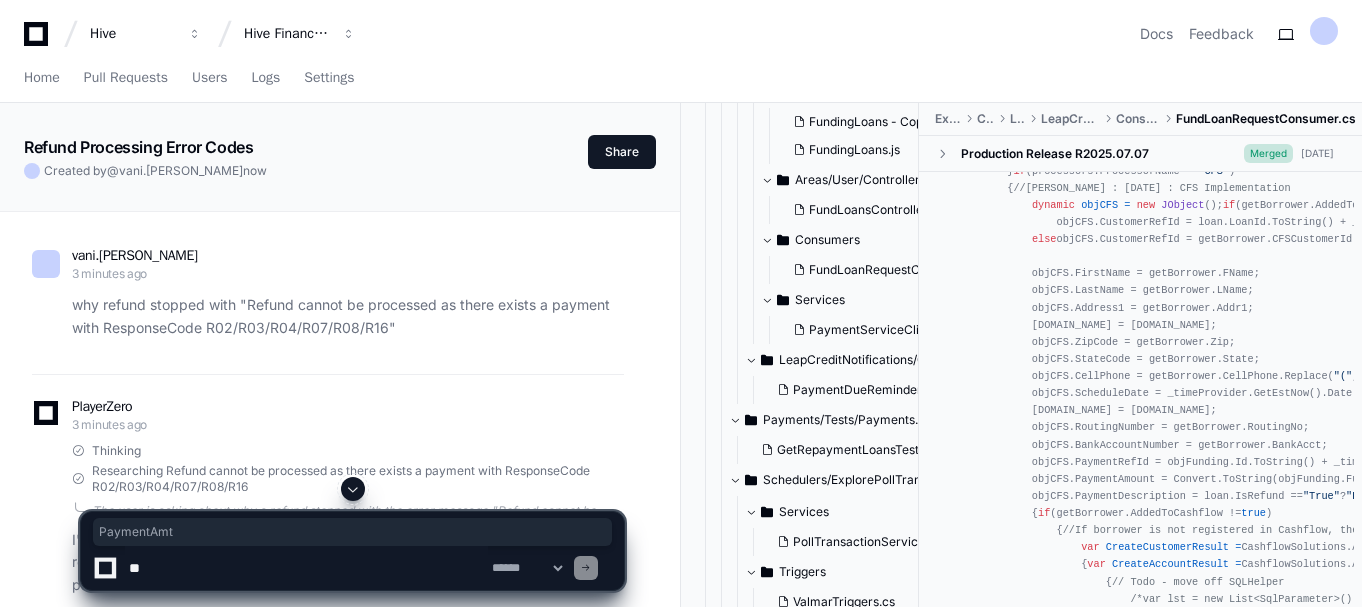 click on "using Dapper;
using HiveFS.LMS.Shared.Extensions;
using [DOMAIN_NAME];
using [DOMAIN_NAME];
using HiveFS.Shared.Messages.Payments;
using HiveFS.Shared.Models.Enums;
using HiveFS.Shared.Models.PaymentProcessing;
using LeapCreditLMS.Areas.User.Controllers;
using LeapCreditLMS.Models;
using [DOMAIN_NAME];
using MassTransit;
using Microsoft.Extensions.Configuration;
using Microsoft.Extensions.Logging;
using Newtonsoft.Json;
using Newtonsoft.Json.Linq;
using ProcessDebitFunctionApp.Models;
using System;
using System.Collections.Generic;
using [DOMAIN_NAME];
using System.Data.Common;
using System.Data.Entity;
using System.Globalization;
using System.Linq;
using System.Threading;
using System.Threading.Tasks;
using System.Xml.Linq;
using Microsoft.Ajax.Utilities;
using   PaymentProcessorEnum   =  HiveFS.Shared.Models.Enums.PaymentProcessor;
using System.Linq.Expressions;
namespace LeapCreditLMS.Consumers
{
public   class   FundLoanRequestConsumer private private private   try" 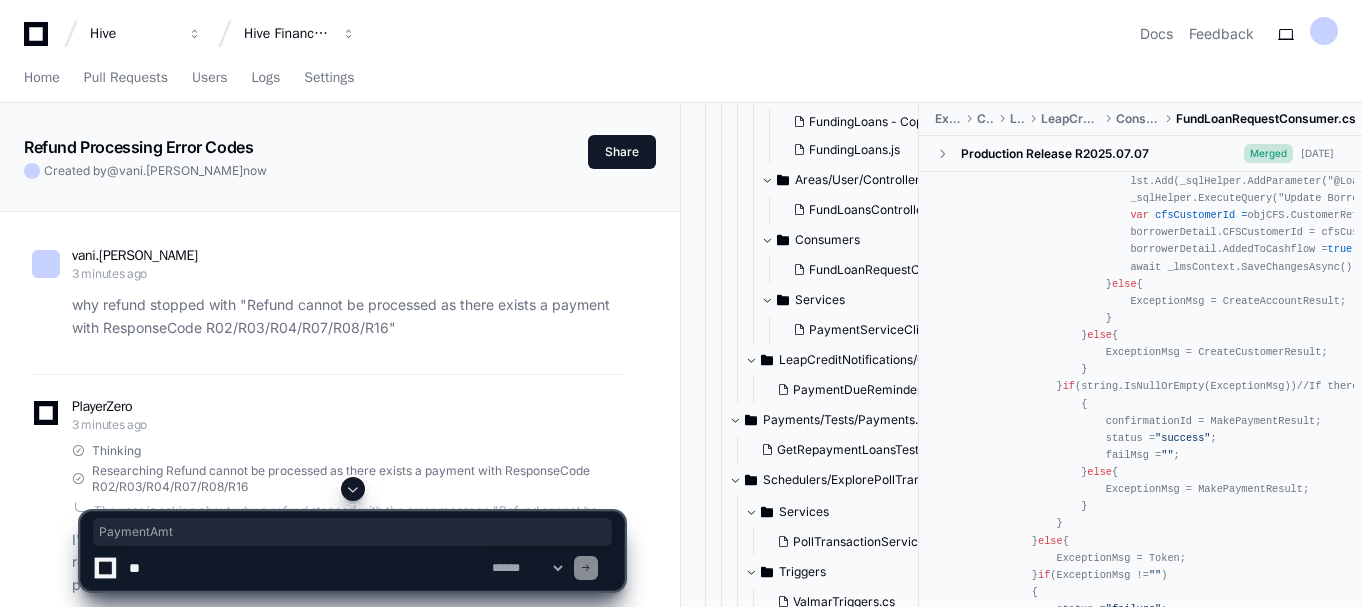 scroll, scrollTop: 4028, scrollLeft: 0, axis: vertical 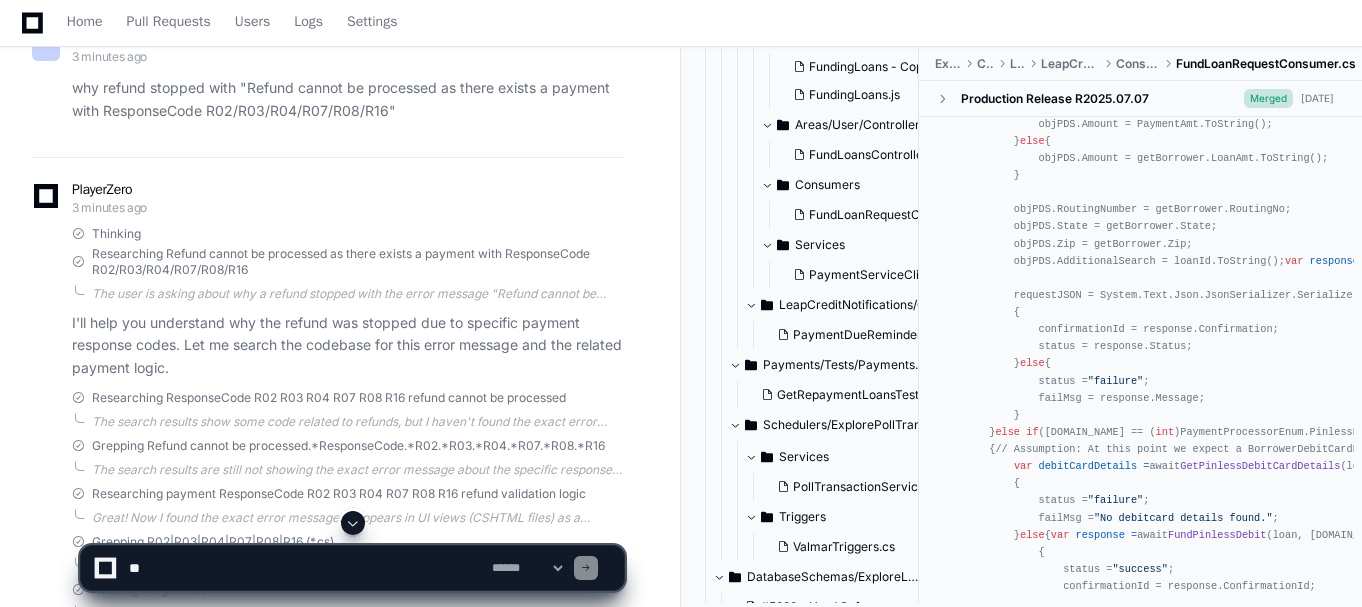 click on "valmarRequestParams" 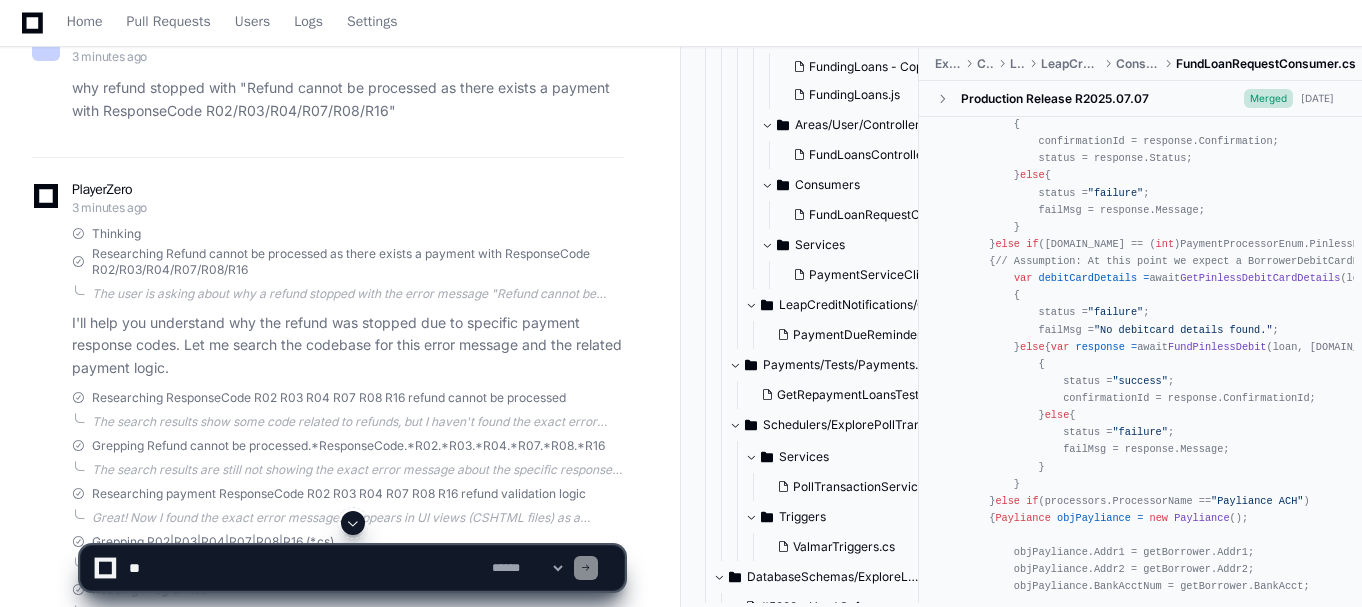 scroll, scrollTop: 4813, scrollLeft: 0, axis: vertical 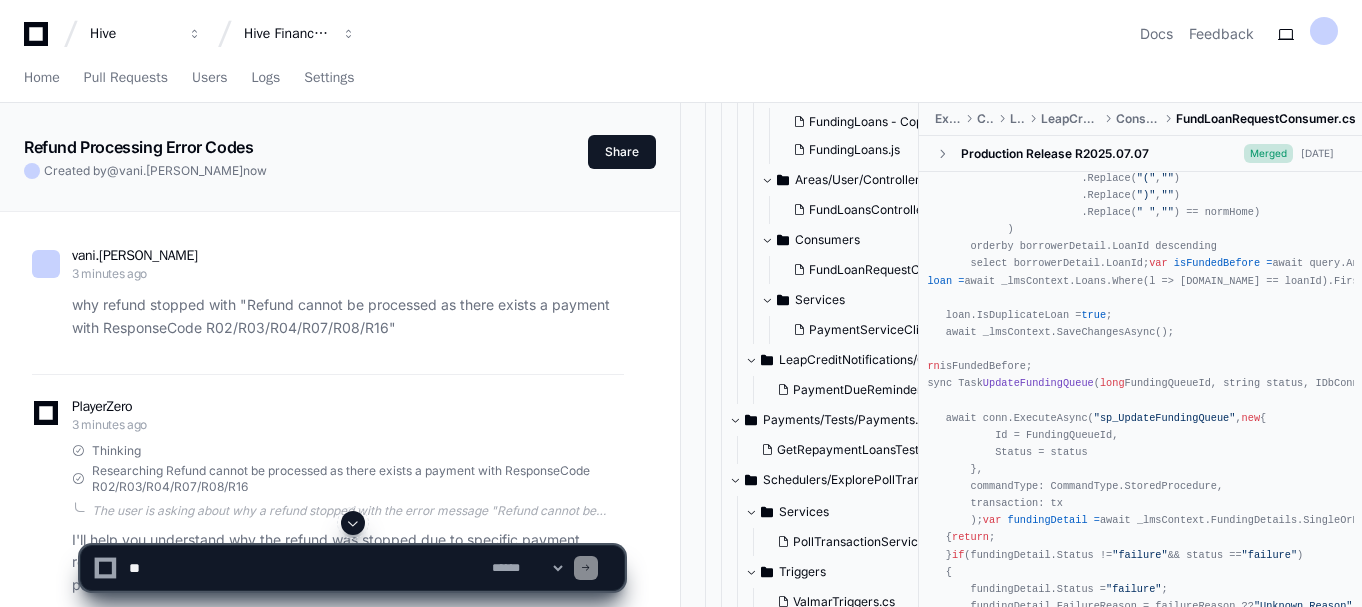 click 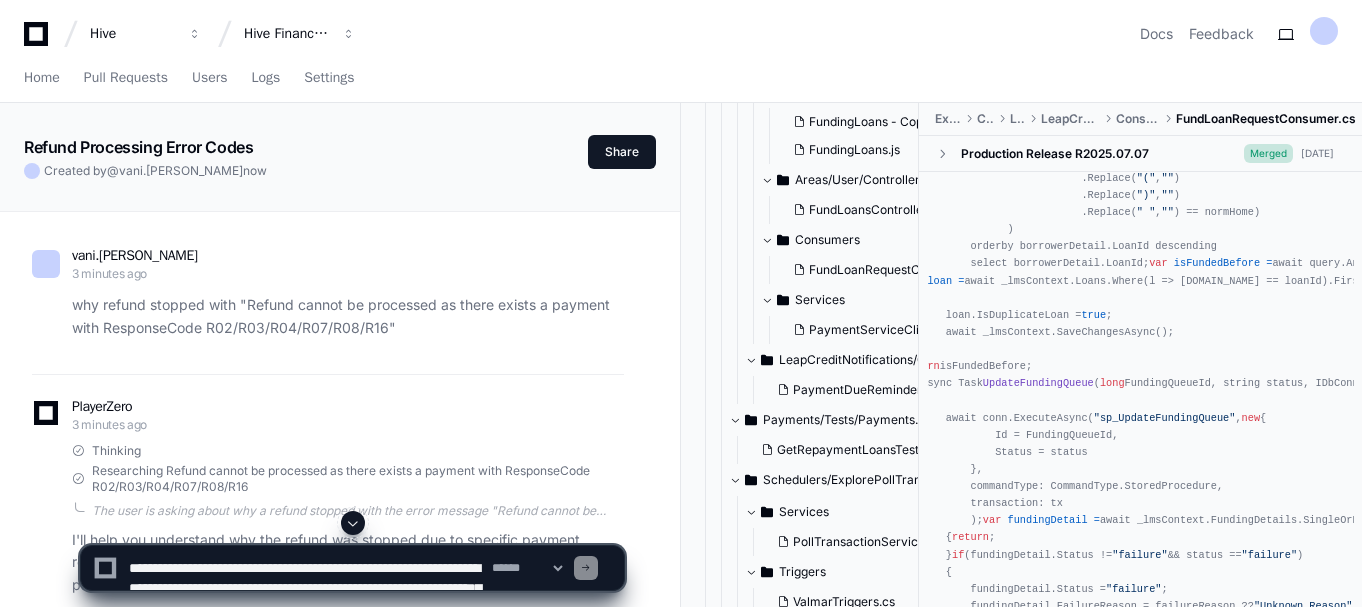 scroll, scrollTop: 6, scrollLeft: 0, axis: vertical 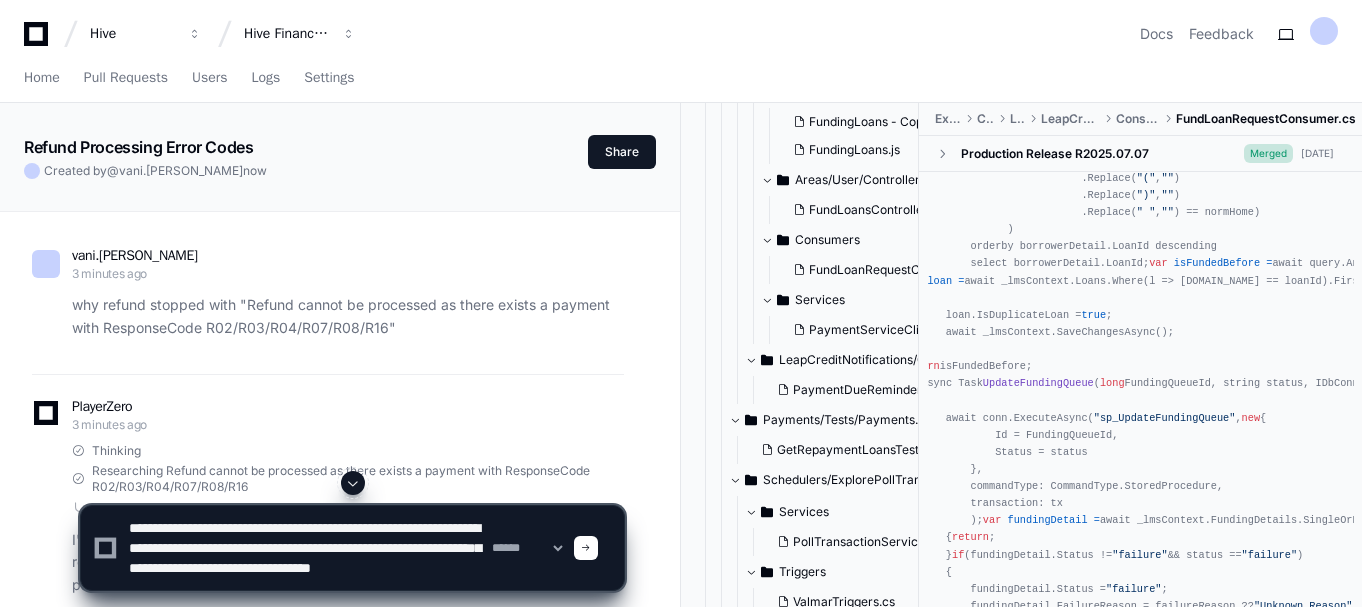 drag, startPoint x: 245, startPoint y: 520, endPoint x: 166, endPoint y: 526, distance: 79.22752 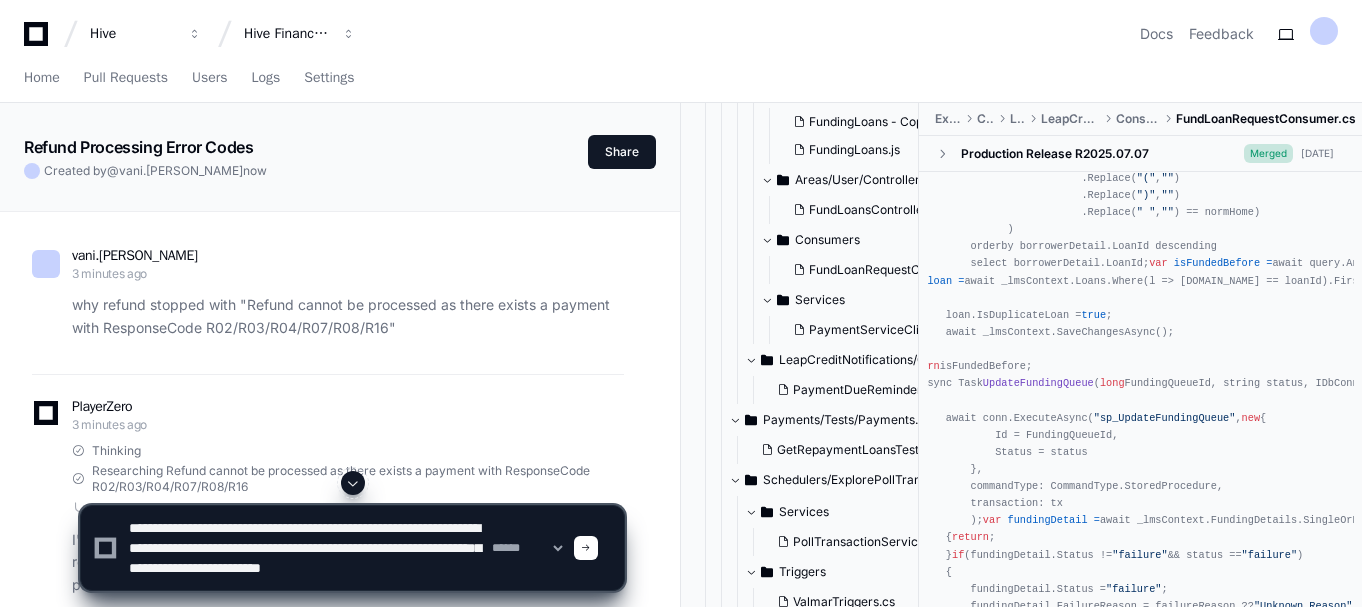 scroll, scrollTop: 19, scrollLeft: 0, axis: vertical 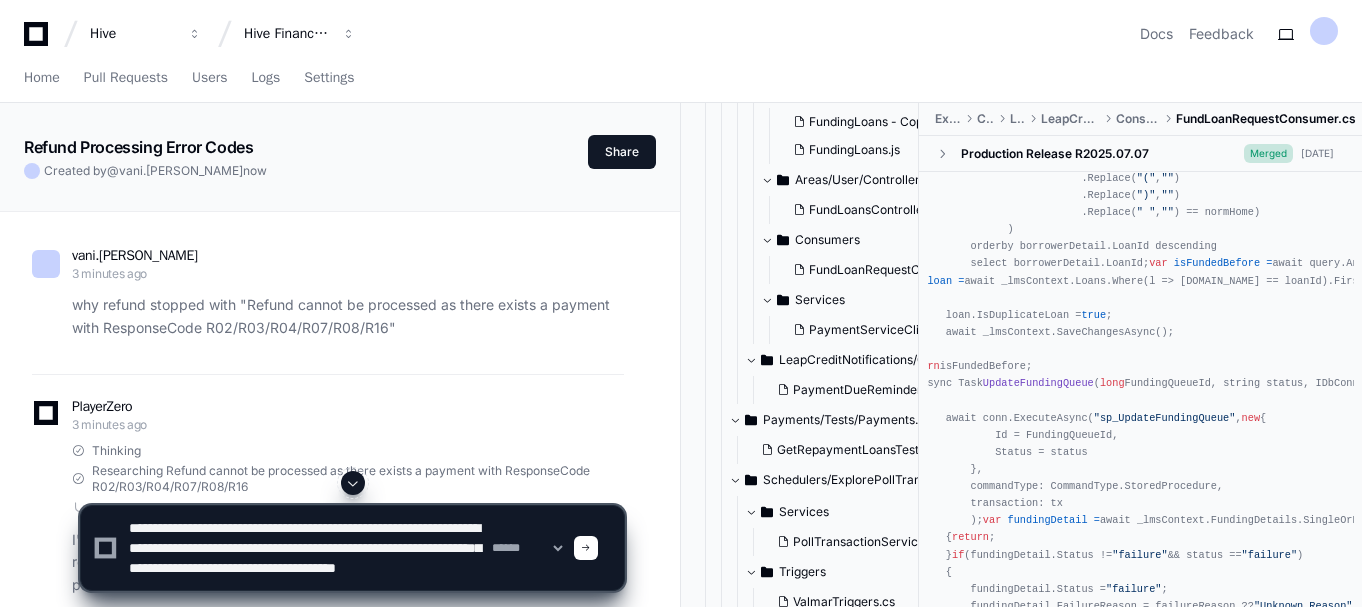 type on "**********" 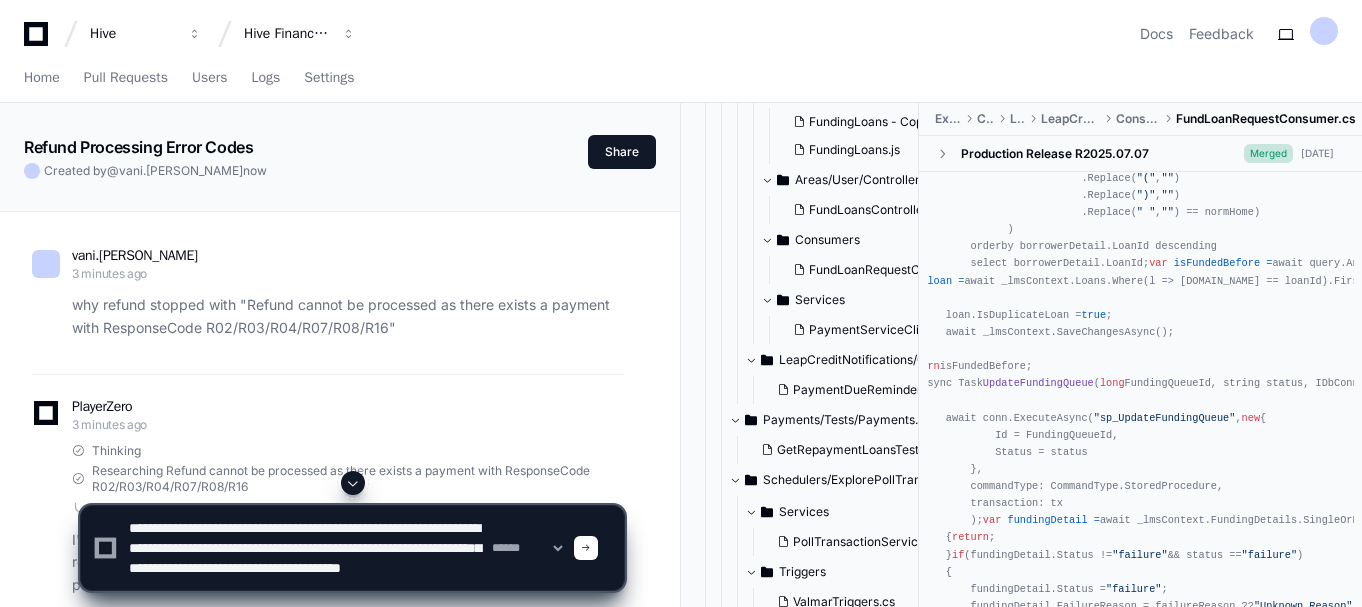 type 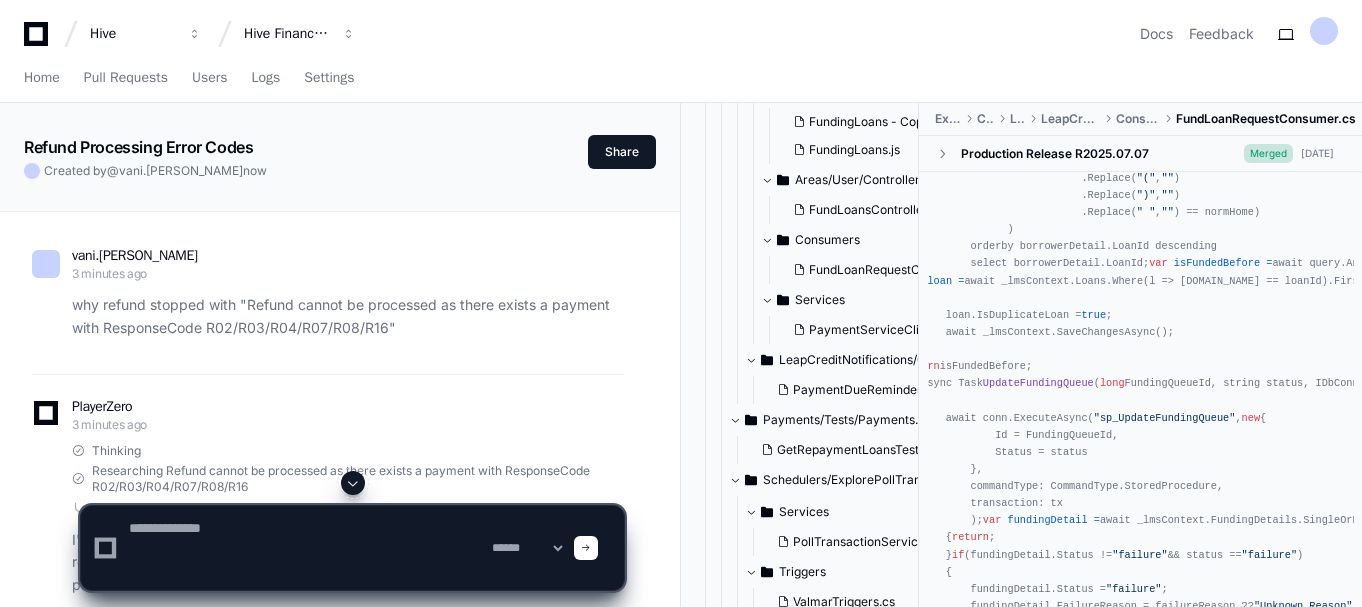 scroll, scrollTop: 0, scrollLeft: 0, axis: both 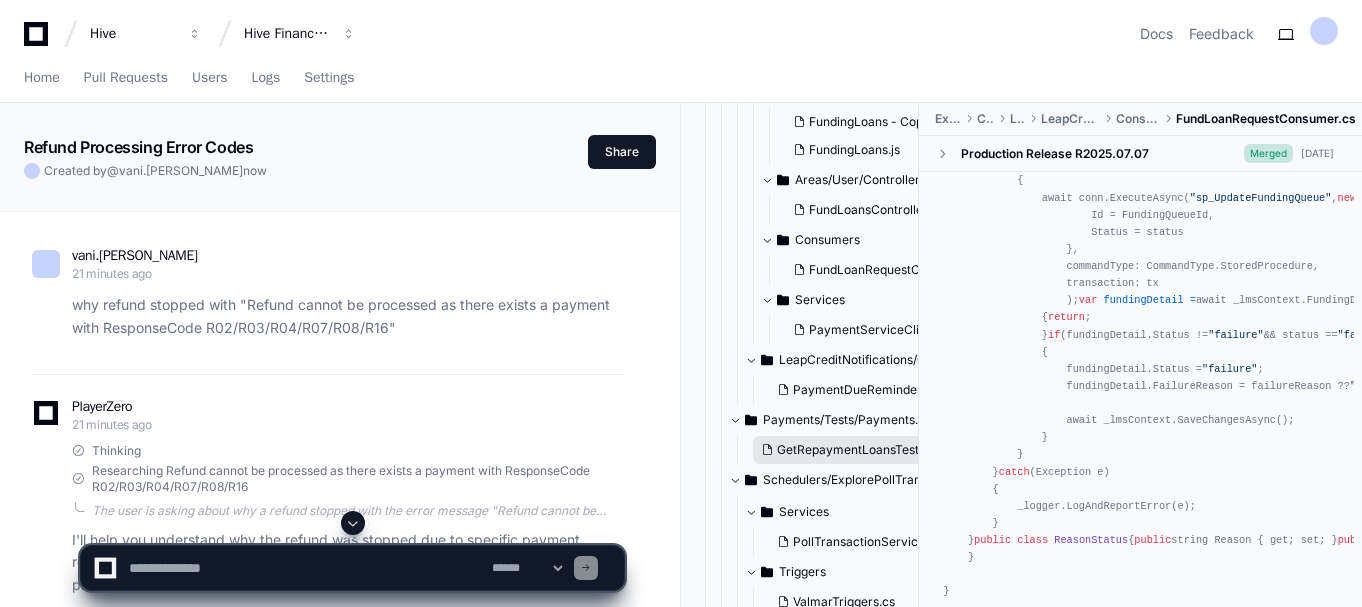 click on "GetRepaymentLoansTests.cs" 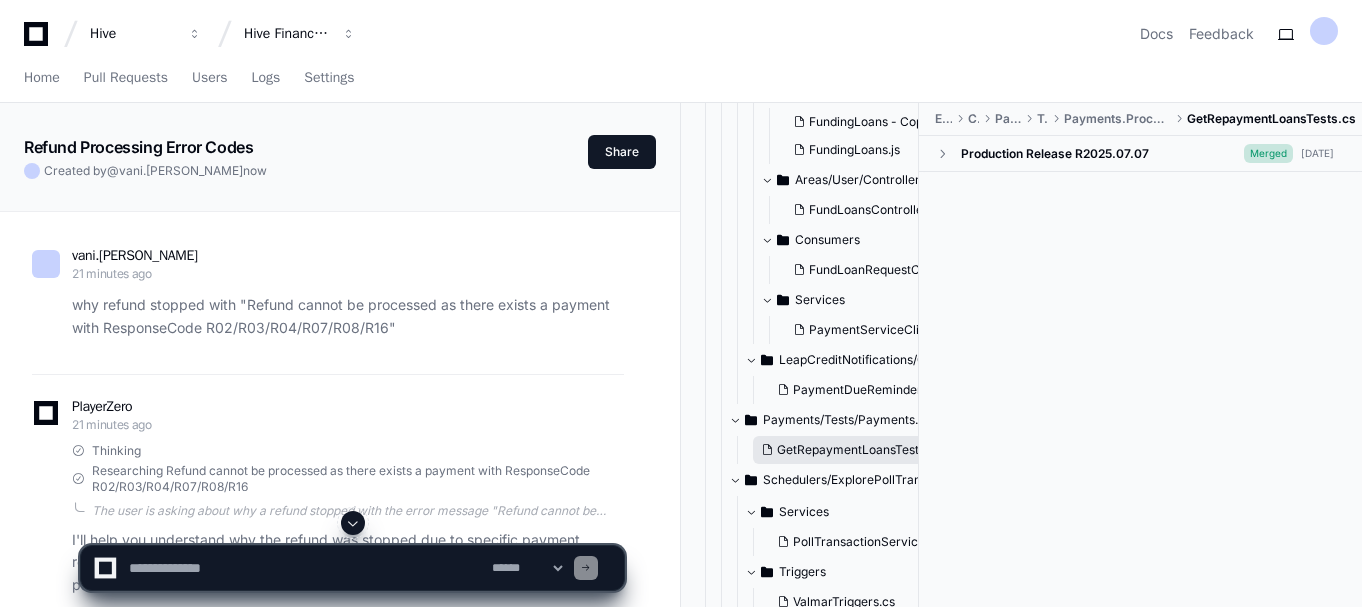 scroll, scrollTop: 0, scrollLeft: 0, axis: both 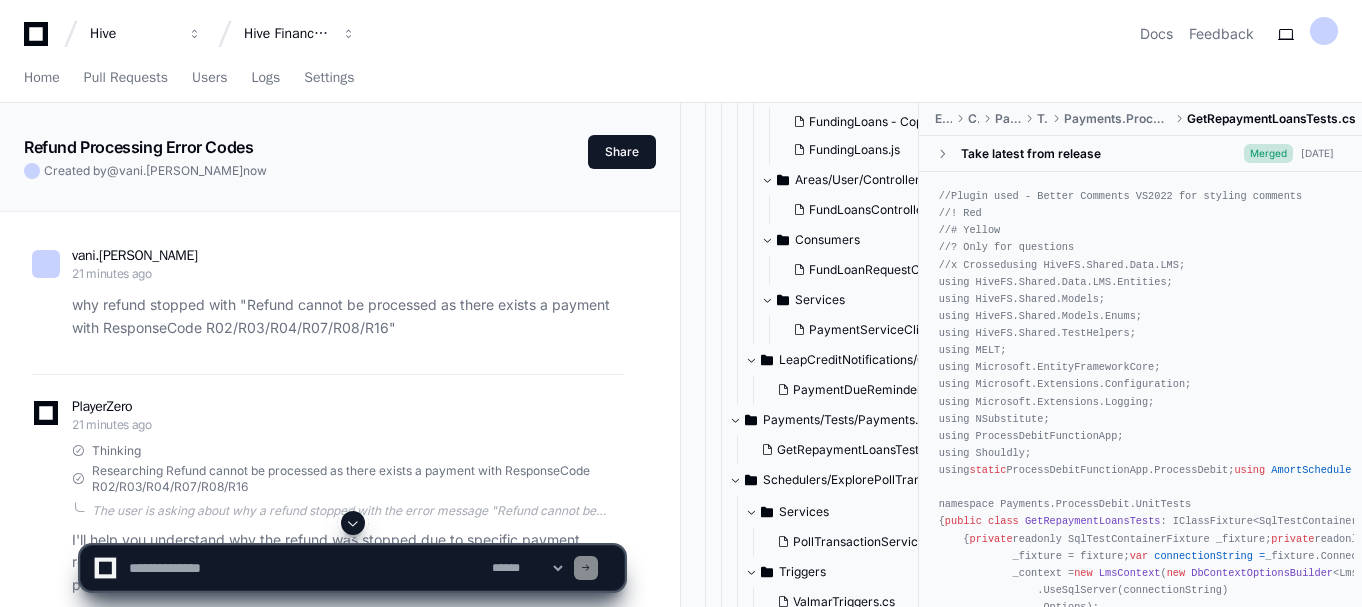click on "//Plugin used - Better Comments VS2022 for styling comments
//! Red
//# Yellow
//? Only for questions
//x Crossed
using HiveFS.Shared.Data.LMS;
using HiveFS.Shared.Data.LMS.Entities;
using HiveFS.Shared.Models;
using HiveFS.Shared.Models.Enums;
using HiveFS.Shared.TestHelpers;
using MELT;
using Microsoft.EntityFrameworkCore;
using Microsoft.Extensions.Configuration;
using Microsoft.Extensions.Logging;
using NSubstitute;
using ProcessDebitFunctionApp;
using Shouldly;
using  static  ProcessDebitFunctionApp.ProcessDebit;
using   AmortSchedule   =  HiveFS.Shared.Data.LMS.Entities.AmortSchedule;
using   Borrower   =  HiveFS.Shared.Data.LMS.Entities.Borrower;
using   PaymentStatus   =  HiveFS.Shared.Models.Enums.PaymentStatus;
using   RepaymentDetail   =  HiveFS.Shared.Data.LMS.Entities.RepaymentDetail;
namespace Payments.ProcessDebit.UnitTests
{
public   class   GetRepaymentLoansTests  : IClassFixture<SqlTestContainerFixture>
{
private private private private private private     =" 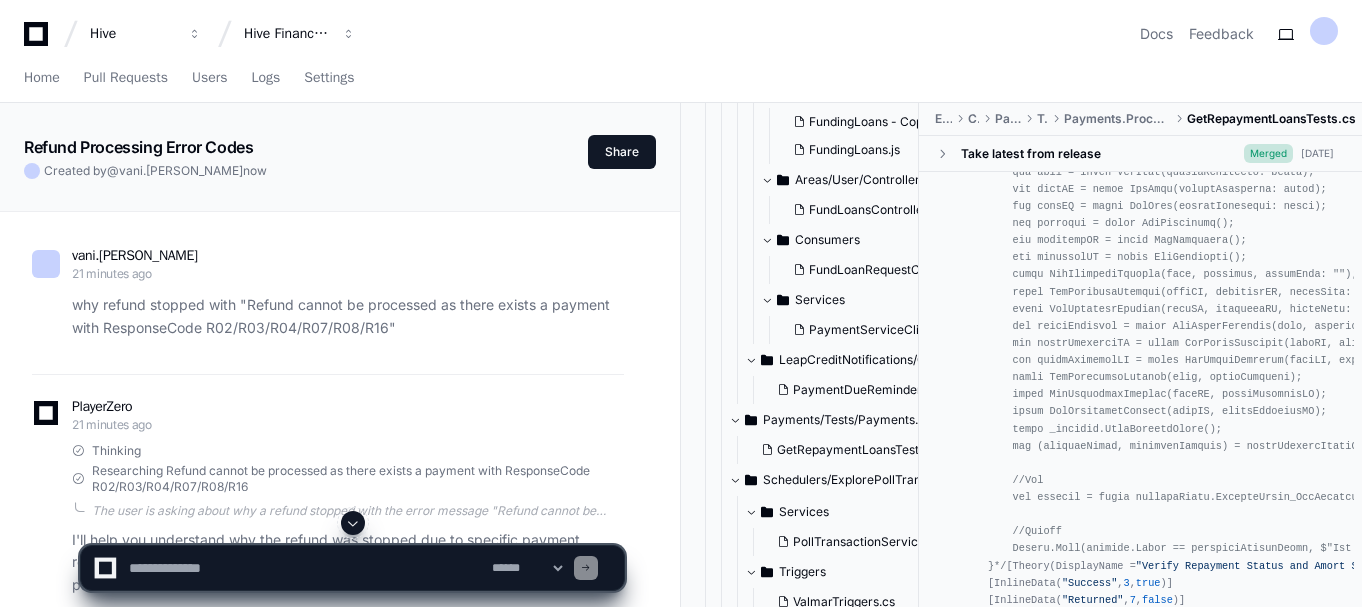 scroll, scrollTop: 2266, scrollLeft: 0, axis: vertical 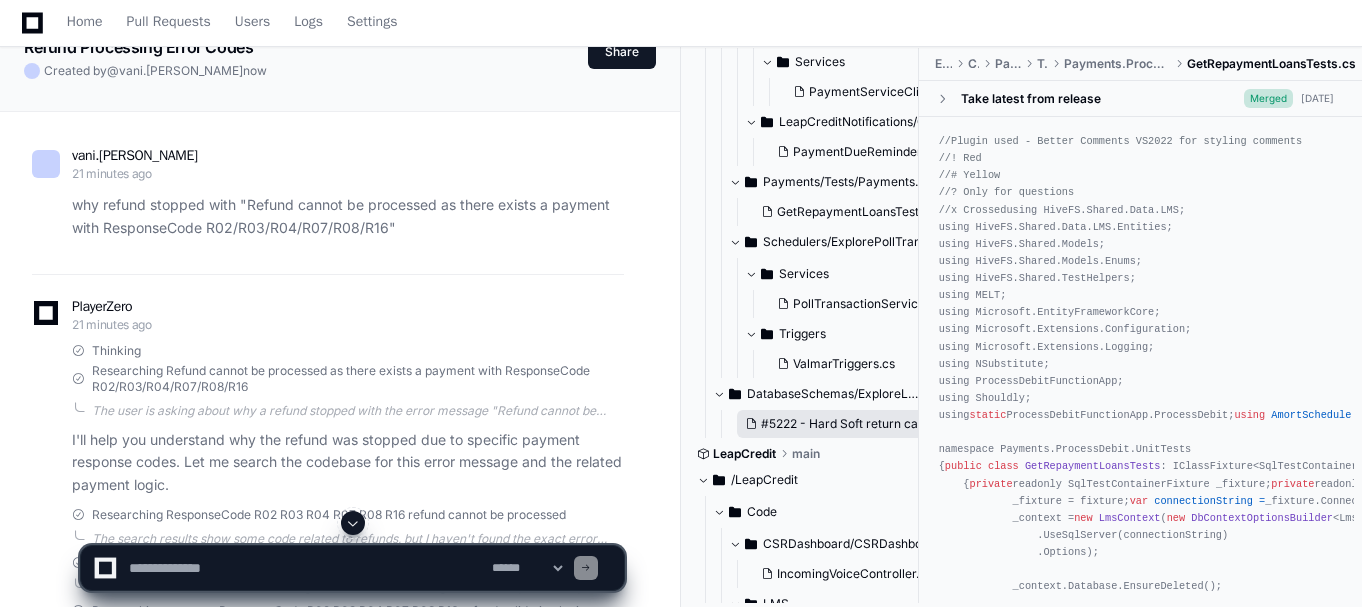 click on "#5222 - Hard Soft return categorization for ACH RCC - Round 2.sql" 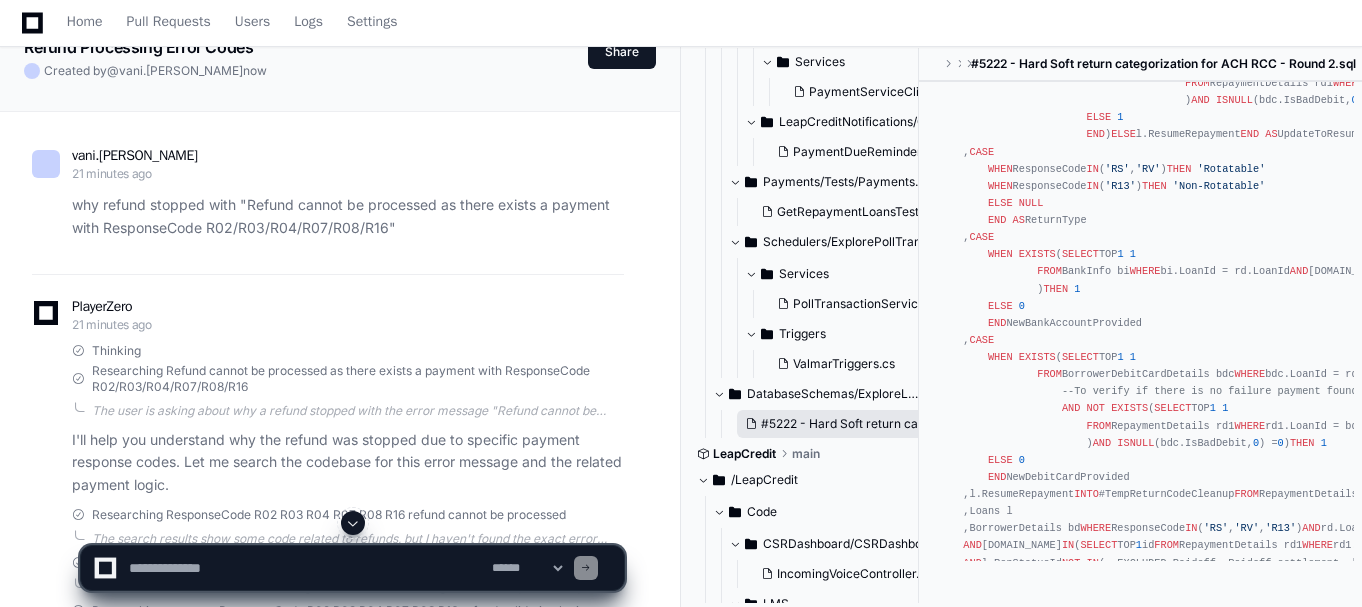 scroll, scrollTop: 298, scrollLeft: 0, axis: vertical 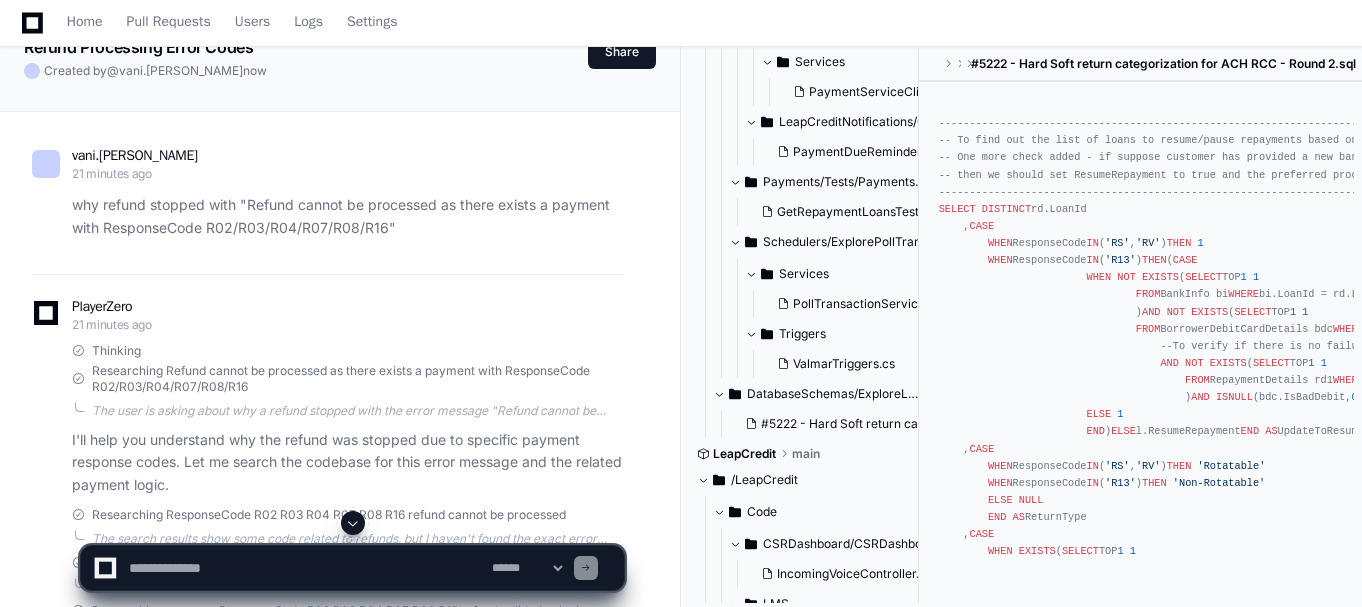click on "--------------------------------------------------------------------------------------------------------------
-- To find out the list of loans to resume/pause repayments based on the soft/hard returns respectively.
-- One more check added - if suppose customer has provided a new bank account/ debit card after the hard-return date,
-- then we should set ResumeRepayment to true and the preferred processor to Debit card if debitcard was provided
--------------------------------------------------------------------------------------------------------------
SELECT   DISTINCT  rd.LoanId
, CASE
WHEN  ResponseCode  IN  ( 'RS' , 'RV' )
THEN   1
WHEN  ResponseCode  IN  ( 'R13' )
THEN  (
CASE
WHEN   NOT   EXISTS  (
SELECT  TOP  1   1
FROM  BankInfo bi
WHERE  bi.LoanId = rd.LoanId
AND  [DOMAIN_NAME] > rd.BankInfoId
)
AND   NOT   EXISTS  (
SELECT  TOP  1   1
FROM  BorrowerDebitCardDetails bdc
WHERE AND 1" 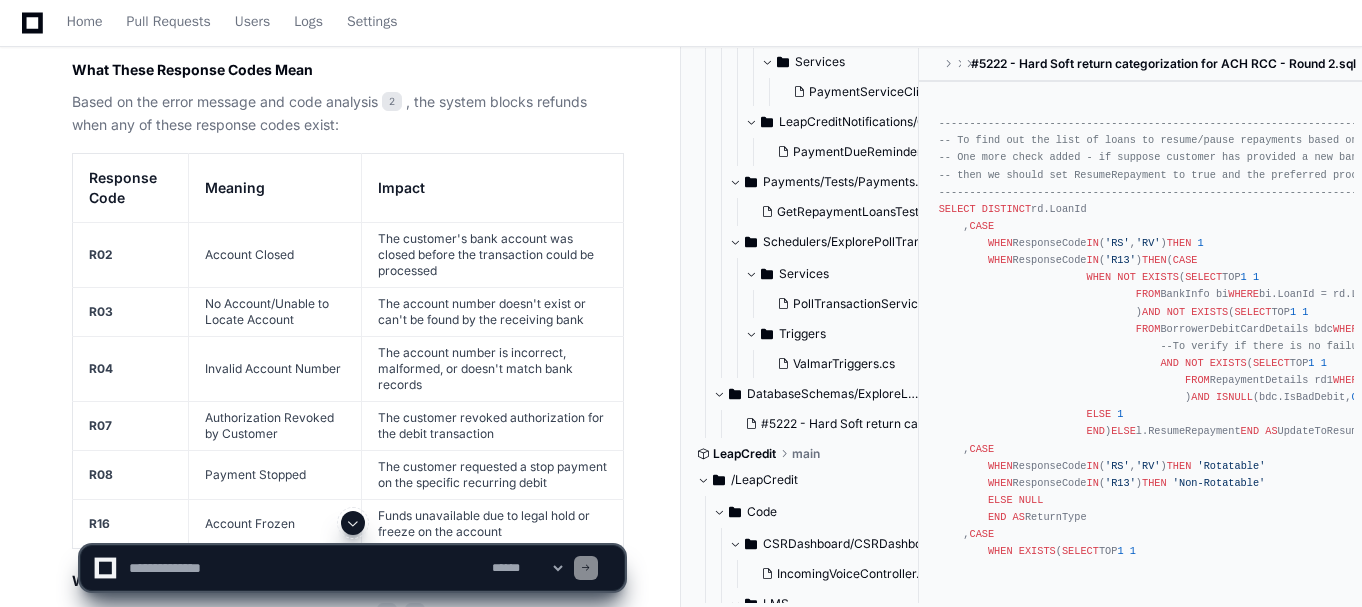 scroll, scrollTop: 743, scrollLeft: 0, axis: vertical 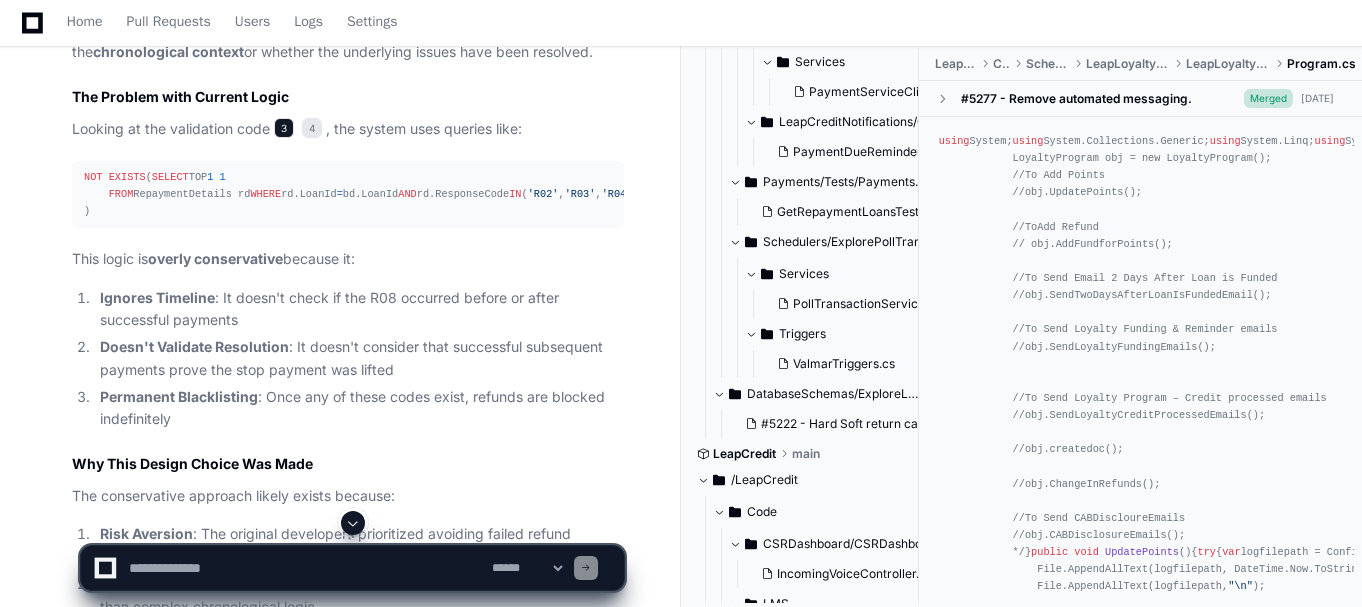 click on "3" 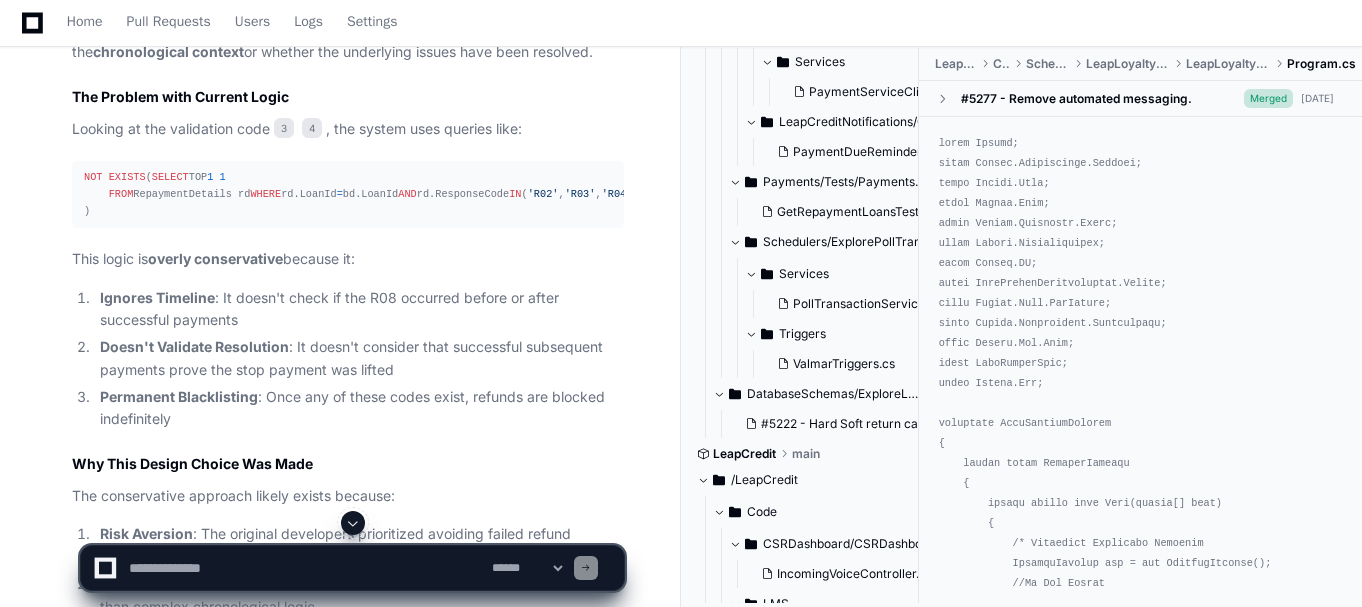 click on "NOT   EXISTS  (
SELECT  TOP  1   1
FROM  RepaymentDetails rd
WHERE  rd.LoanId  =  bd.LoanId
AND  rd.ResponseCode  IN  ( 'R02' , 'R03' , 'R04' , 'R08' , 'R07' , 'R16' )
)" 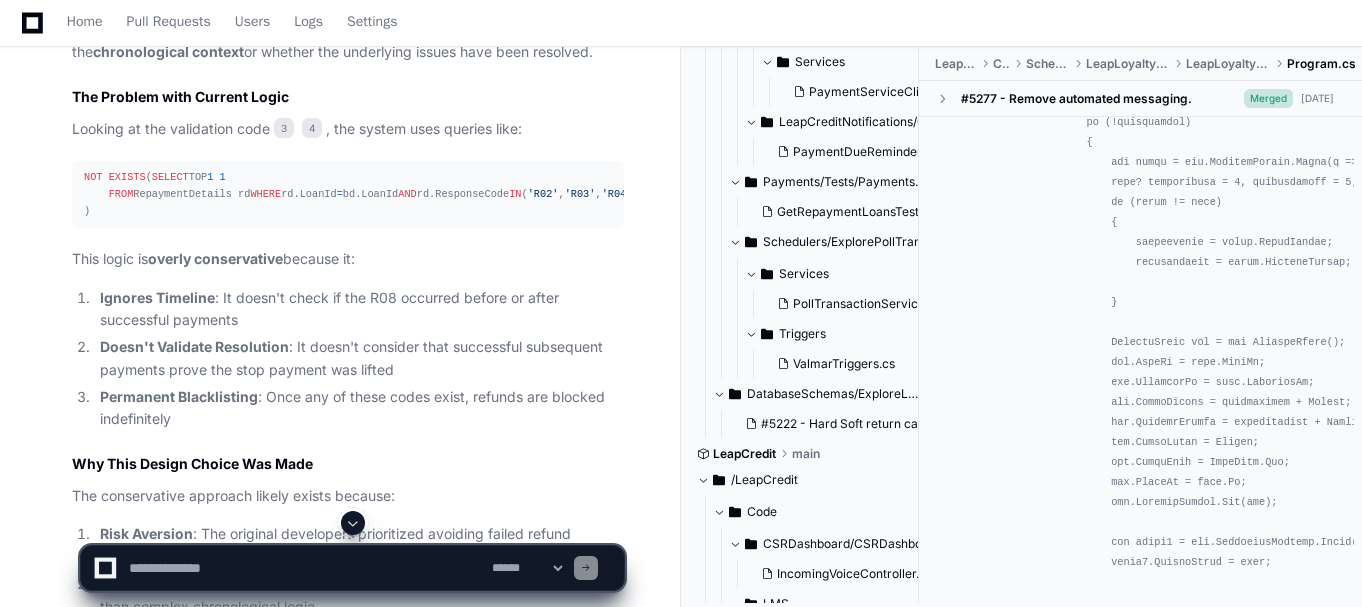 scroll, scrollTop: 1562, scrollLeft: 0, axis: vertical 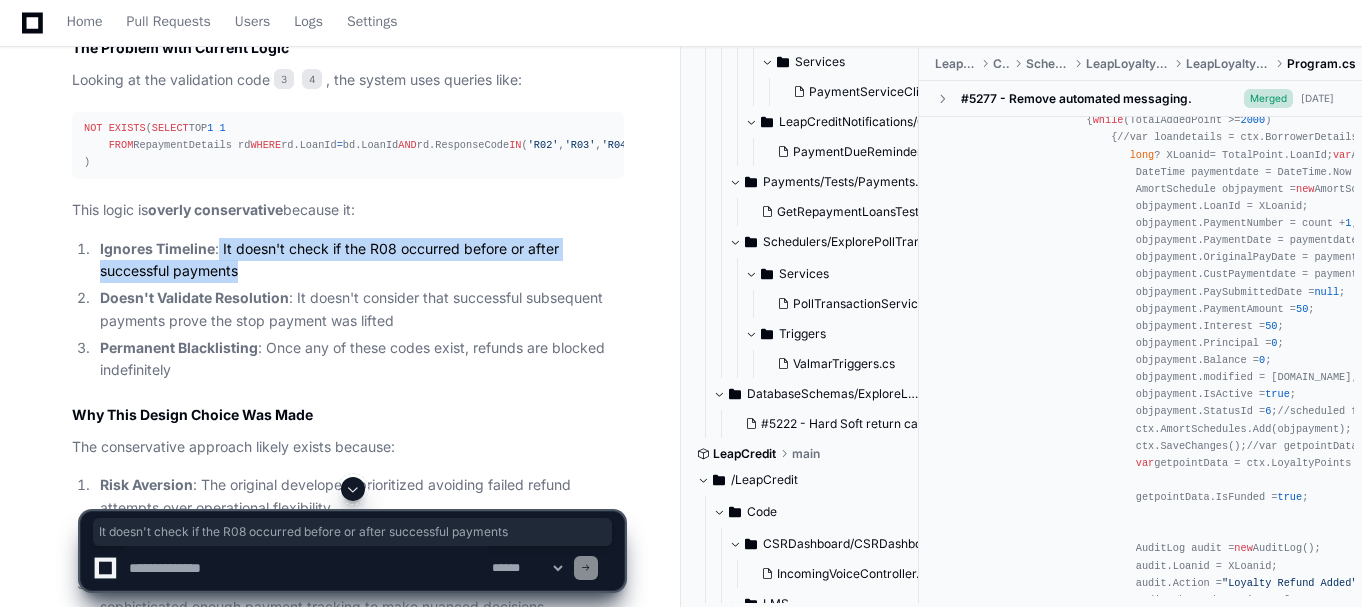 drag, startPoint x: 219, startPoint y: 320, endPoint x: 254, endPoint y: 343, distance: 41.880783 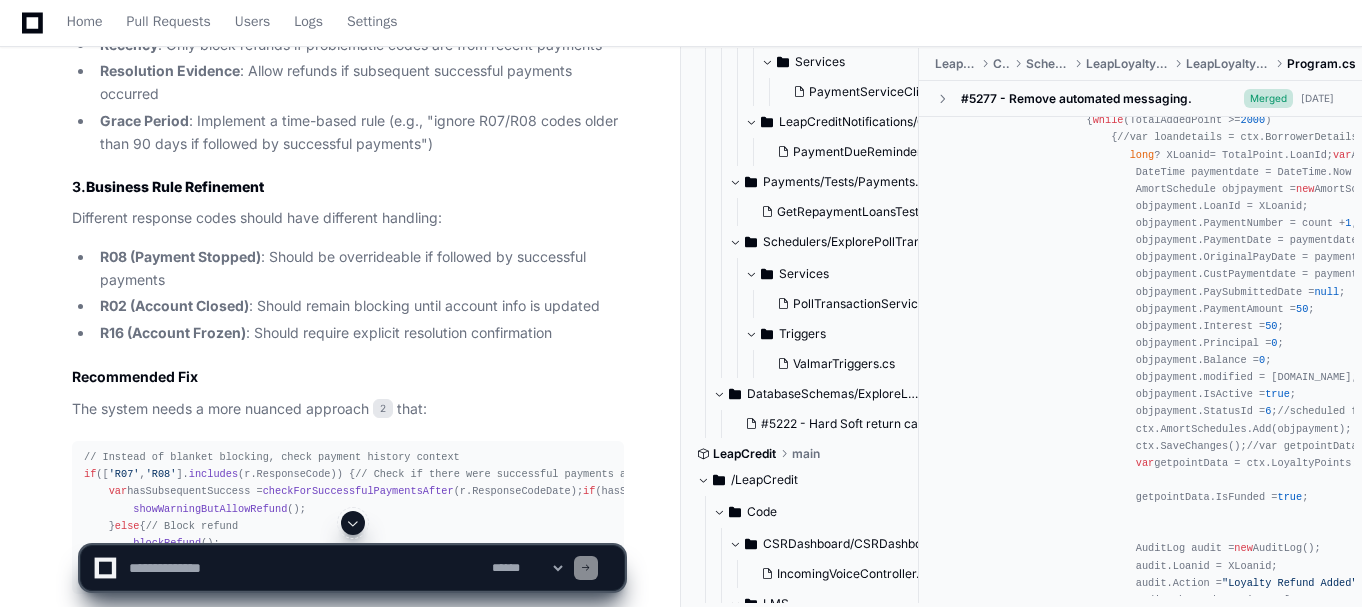 scroll, scrollTop: 4105, scrollLeft: 0, axis: vertical 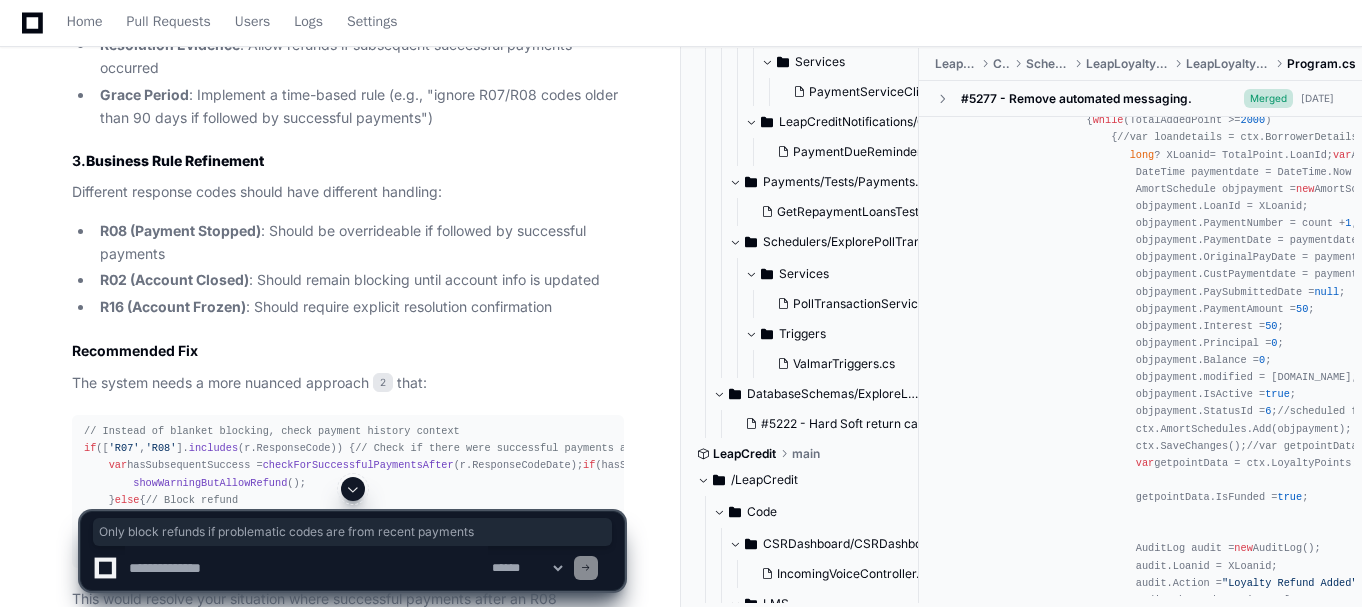 drag, startPoint x: 162, startPoint y: 230, endPoint x: 610, endPoint y: 234, distance: 448.01785 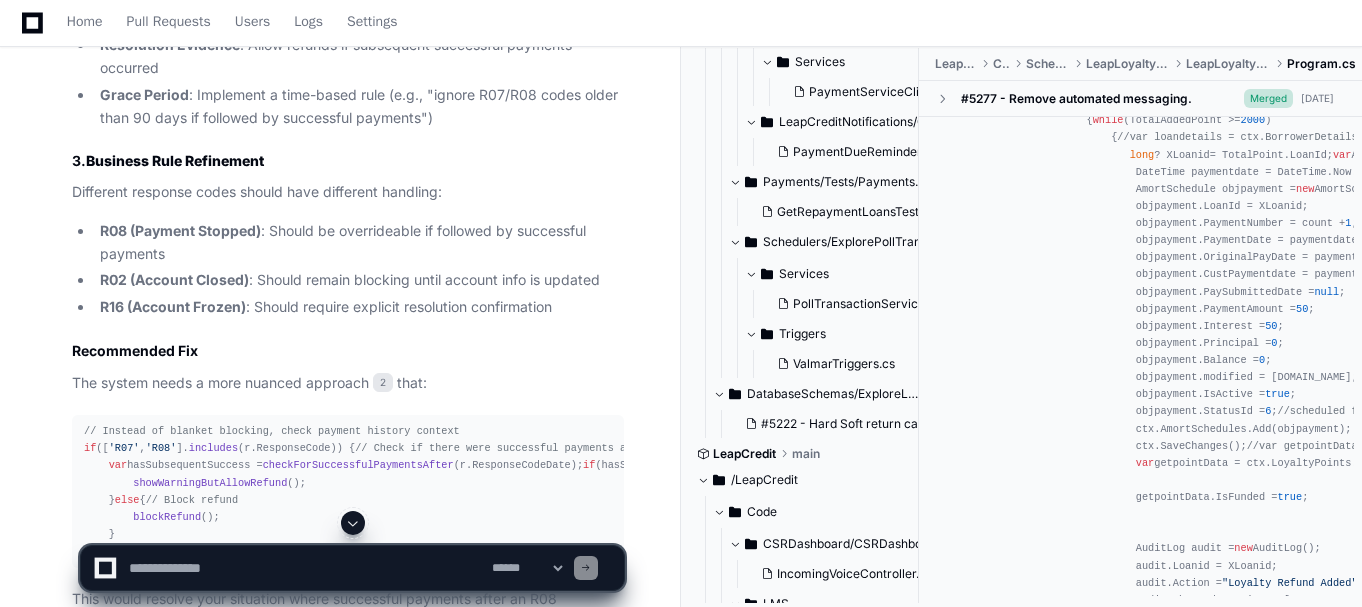 click on "Resolution Evidence : Allow refunds if subsequent successful payments occurred" 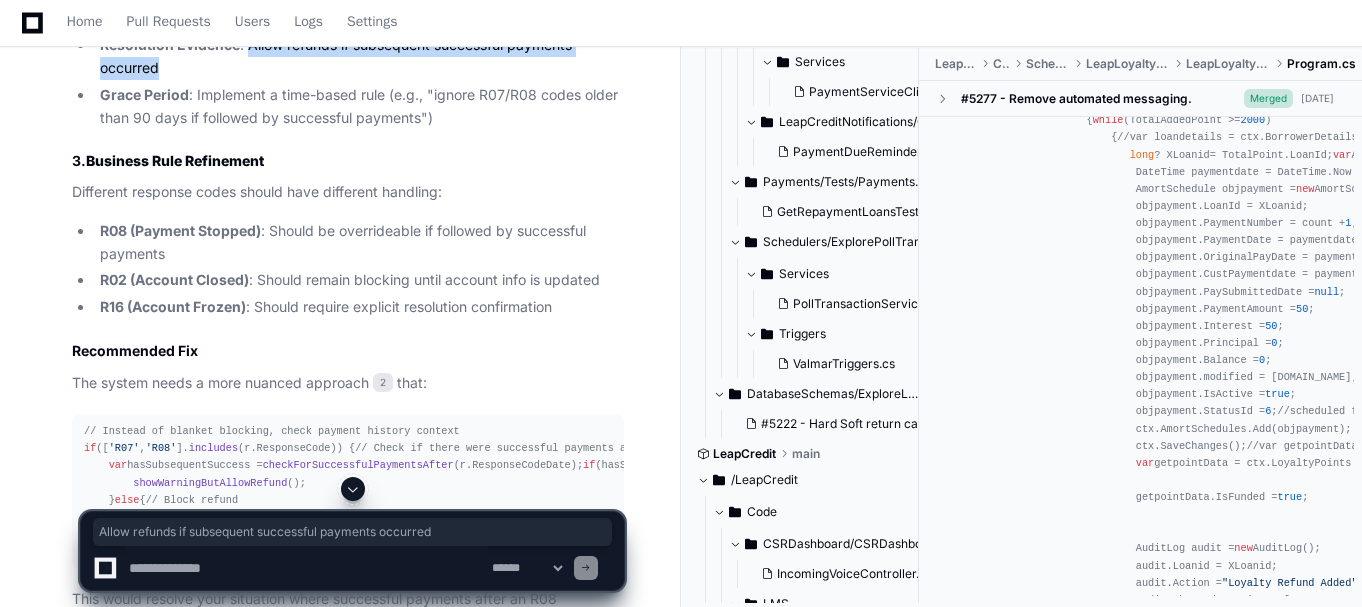 drag, startPoint x: 250, startPoint y: 258, endPoint x: 274, endPoint y: 270, distance: 26.832815 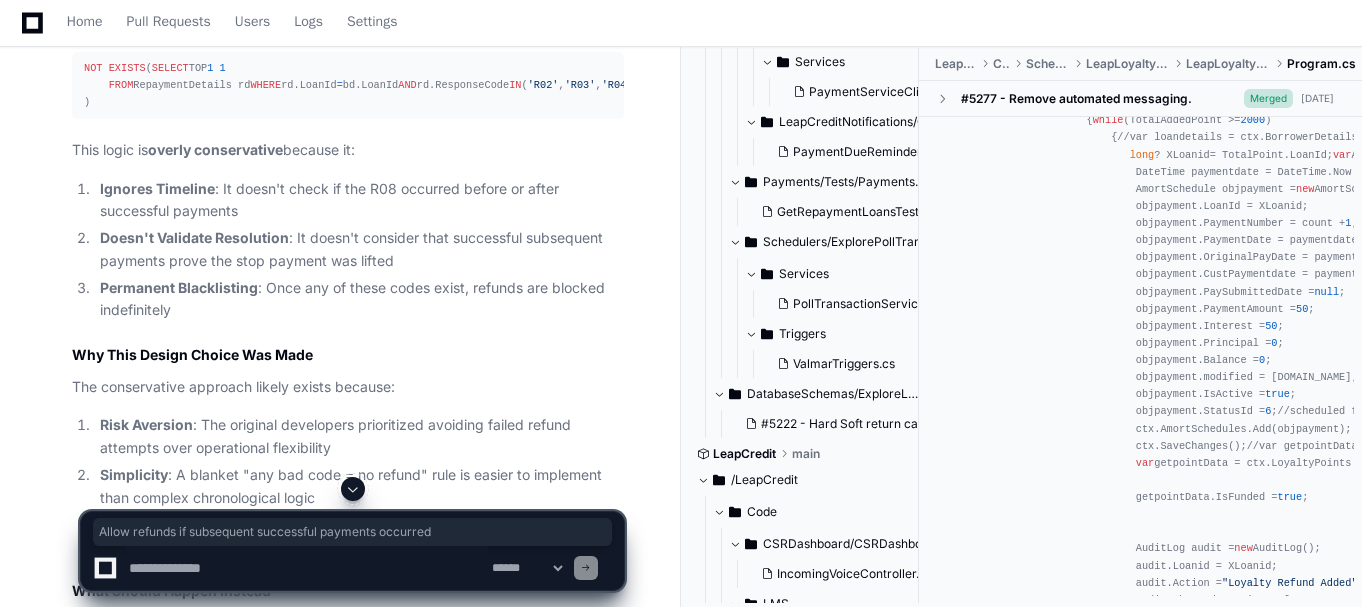 scroll, scrollTop: 3006, scrollLeft: 0, axis: vertical 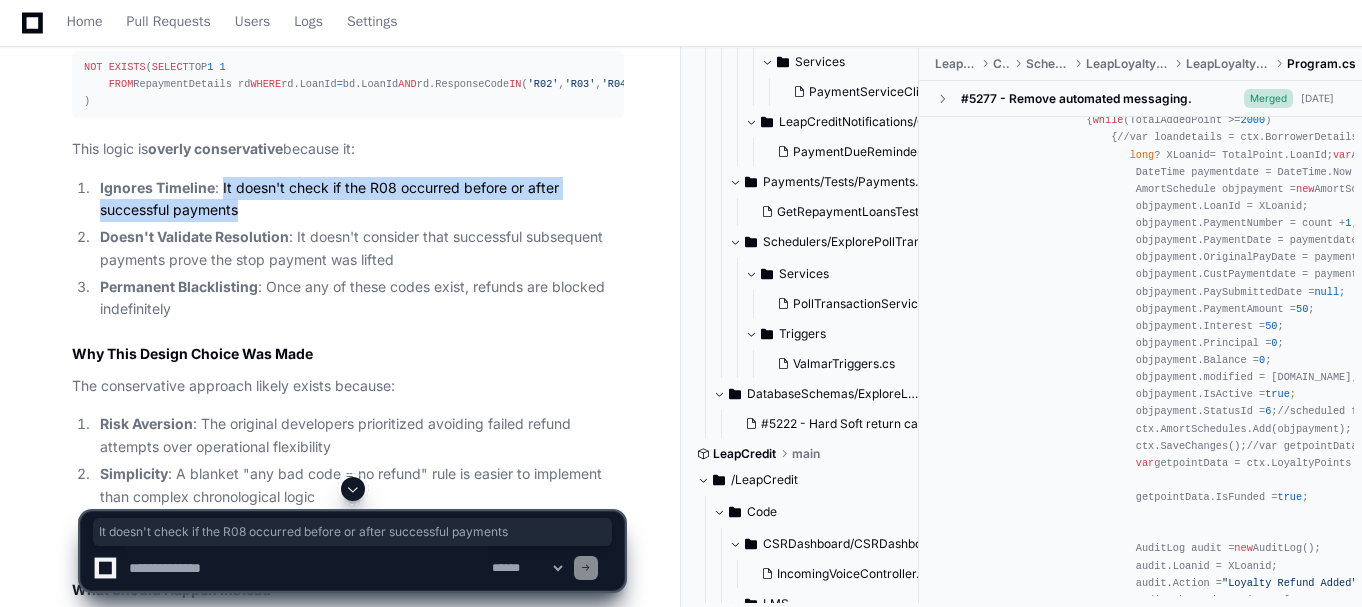 drag, startPoint x: 221, startPoint y: 261, endPoint x: 286, endPoint y: 283, distance: 68.622154 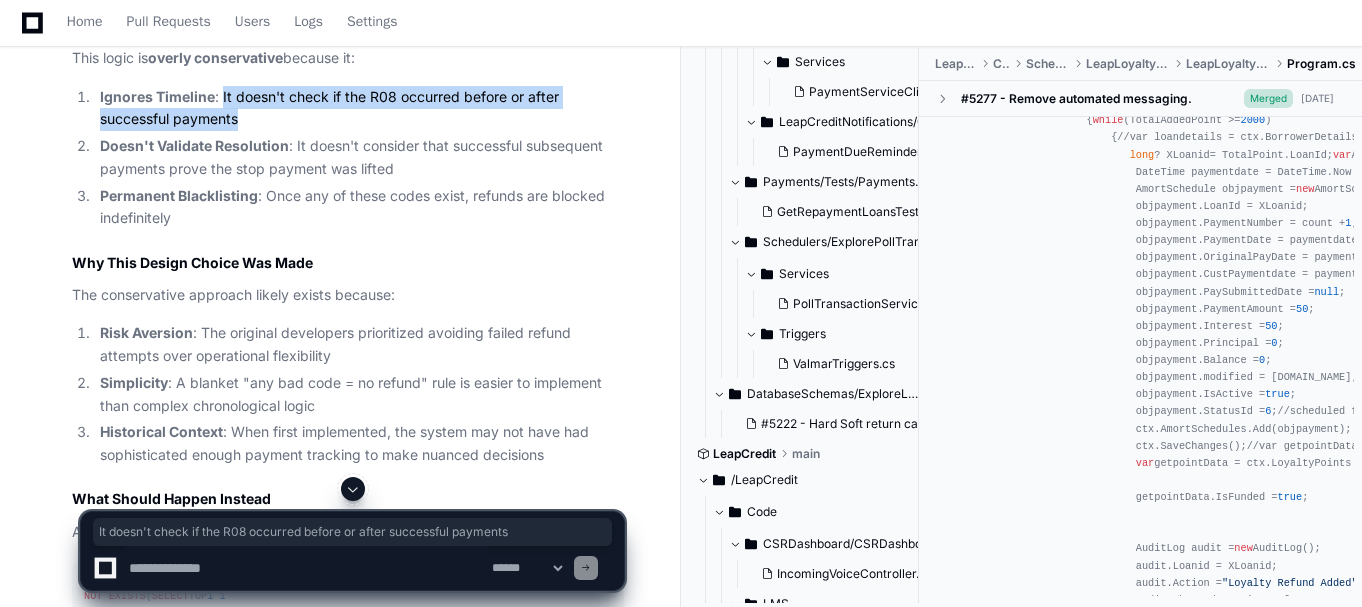 scroll, scrollTop: 3160, scrollLeft: 0, axis: vertical 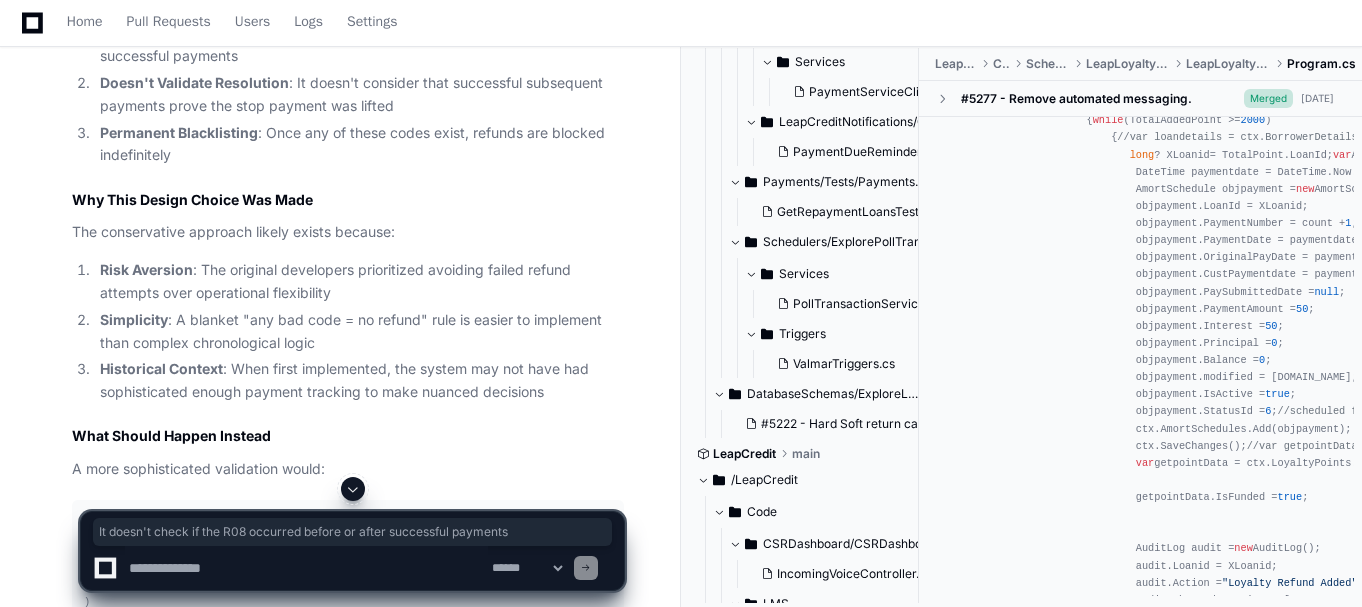 click on "Doesn't Validate Resolution : It doesn't consider that successful subsequent payments prove the stop payment was lifted" 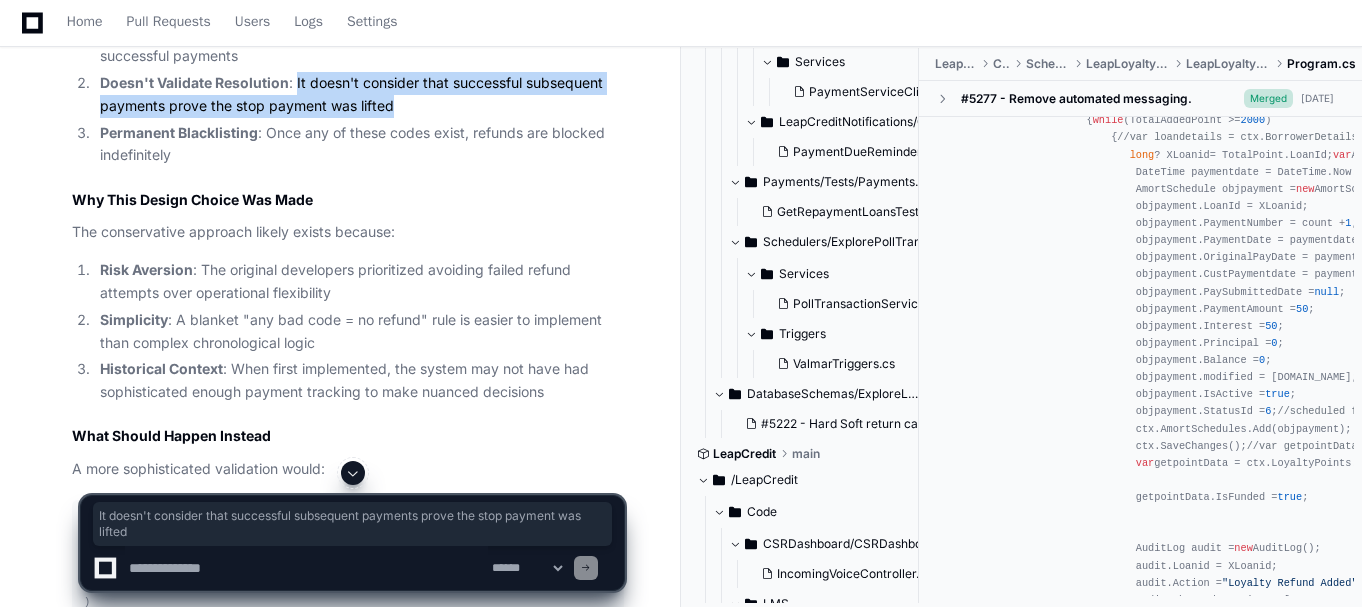 drag, startPoint x: 296, startPoint y: 157, endPoint x: 407, endPoint y: 173, distance: 112.147224 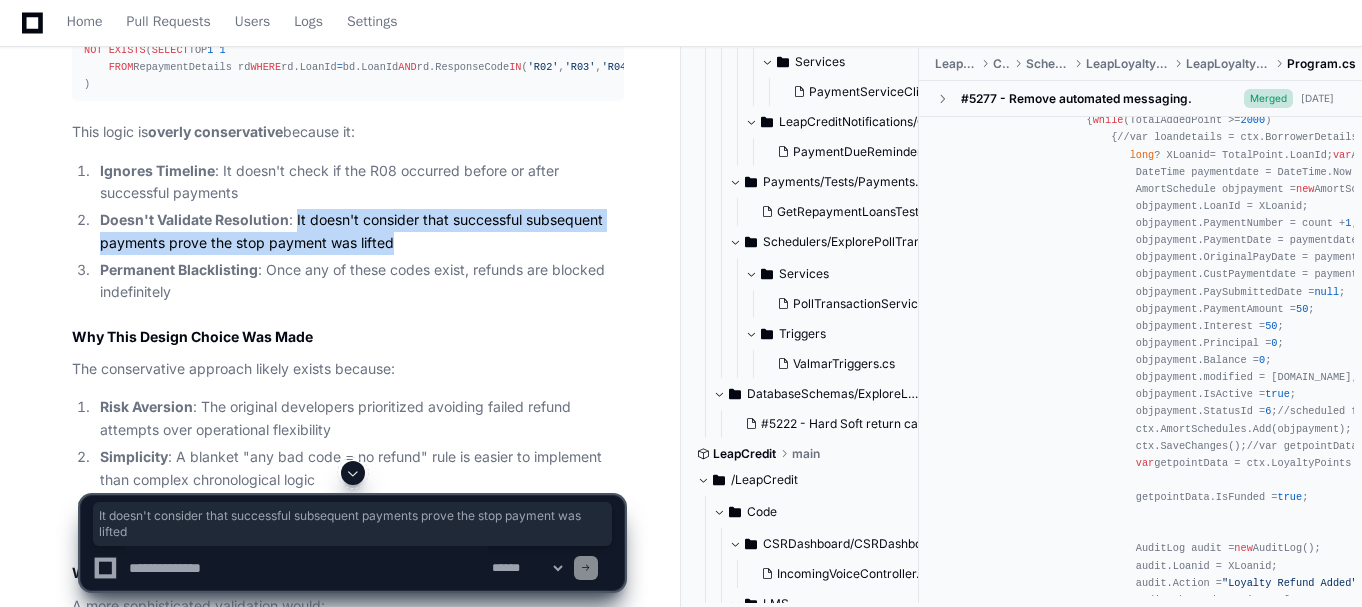 scroll, scrollTop: 3020, scrollLeft: 0, axis: vertical 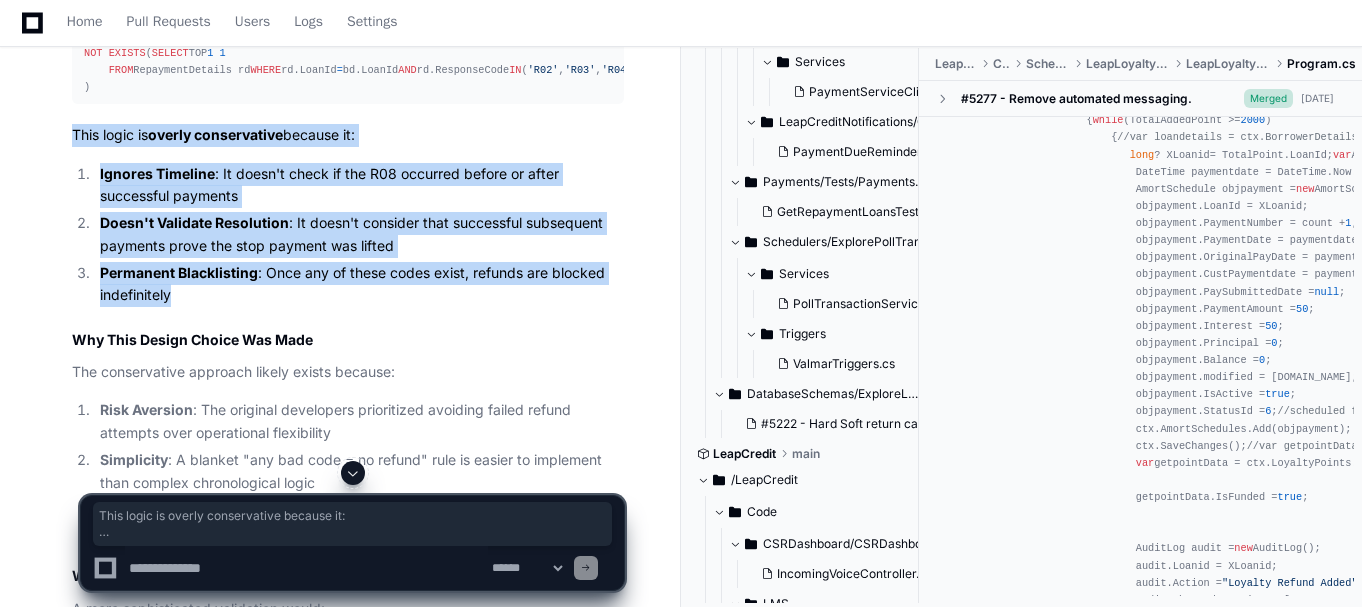 drag, startPoint x: 65, startPoint y: 198, endPoint x: 306, endPoint y: 369, distance: 295.50296 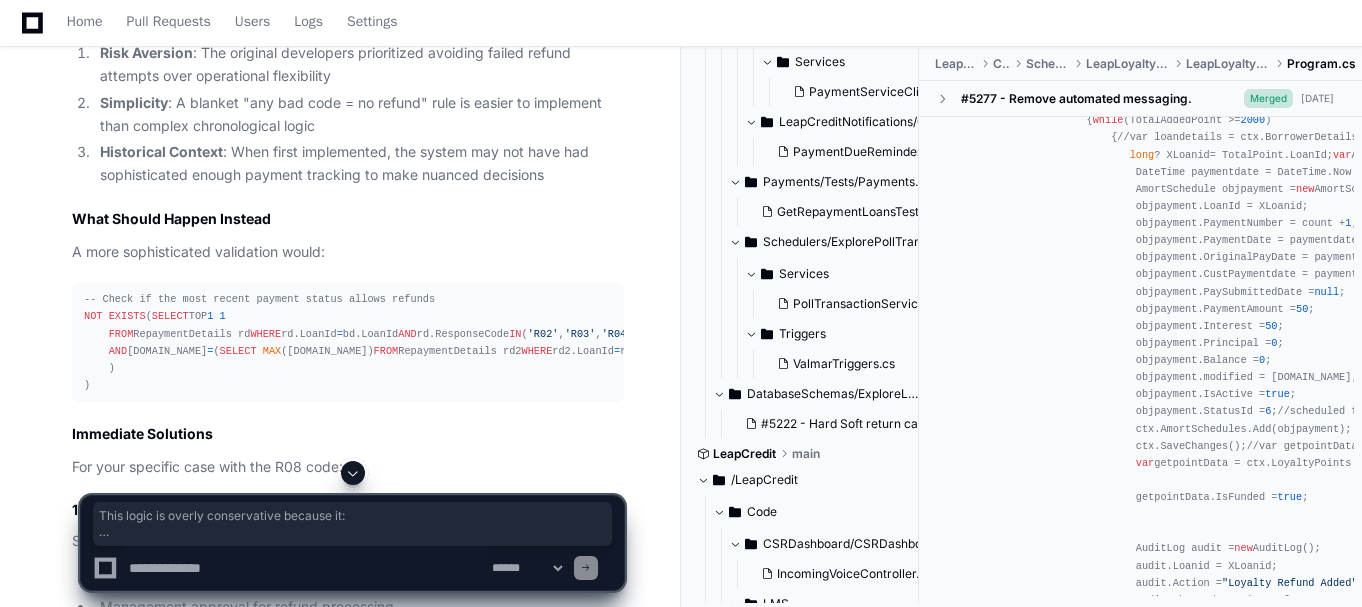 scroll, scrollTop: 3319, scrollLeft: 0, axis: vertical 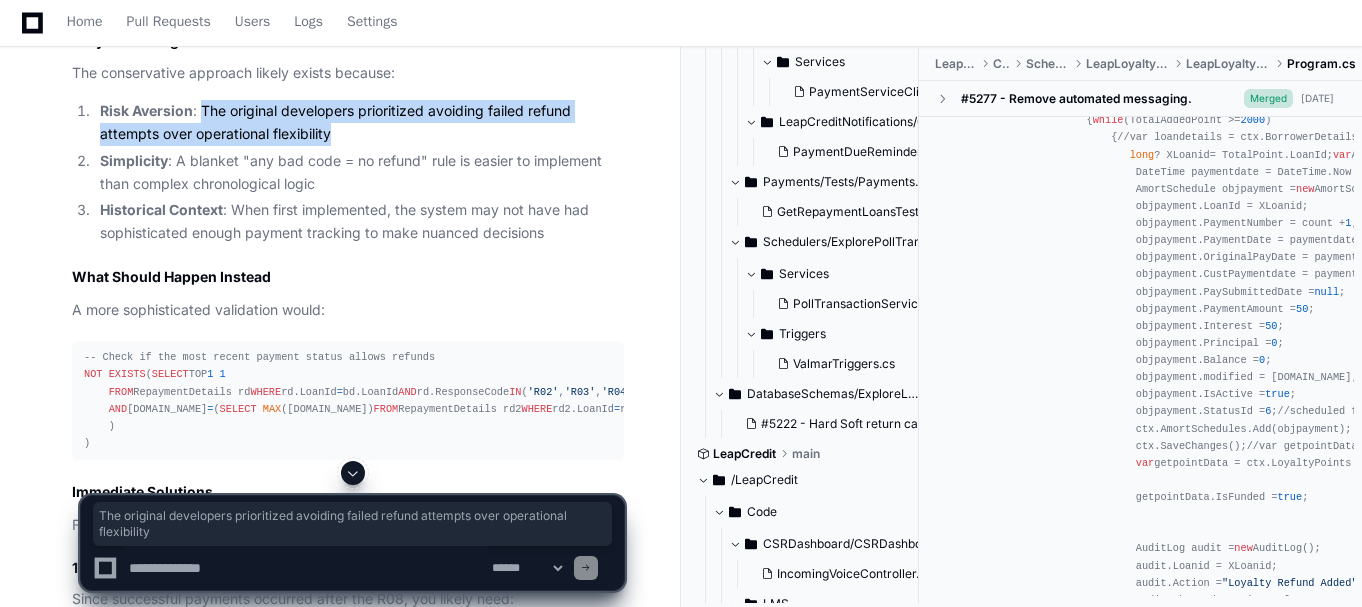 drag, startPoint x: 201, startPoint y: 184, endPoint x: 342, endPoint y: 207, distance: 142.86357 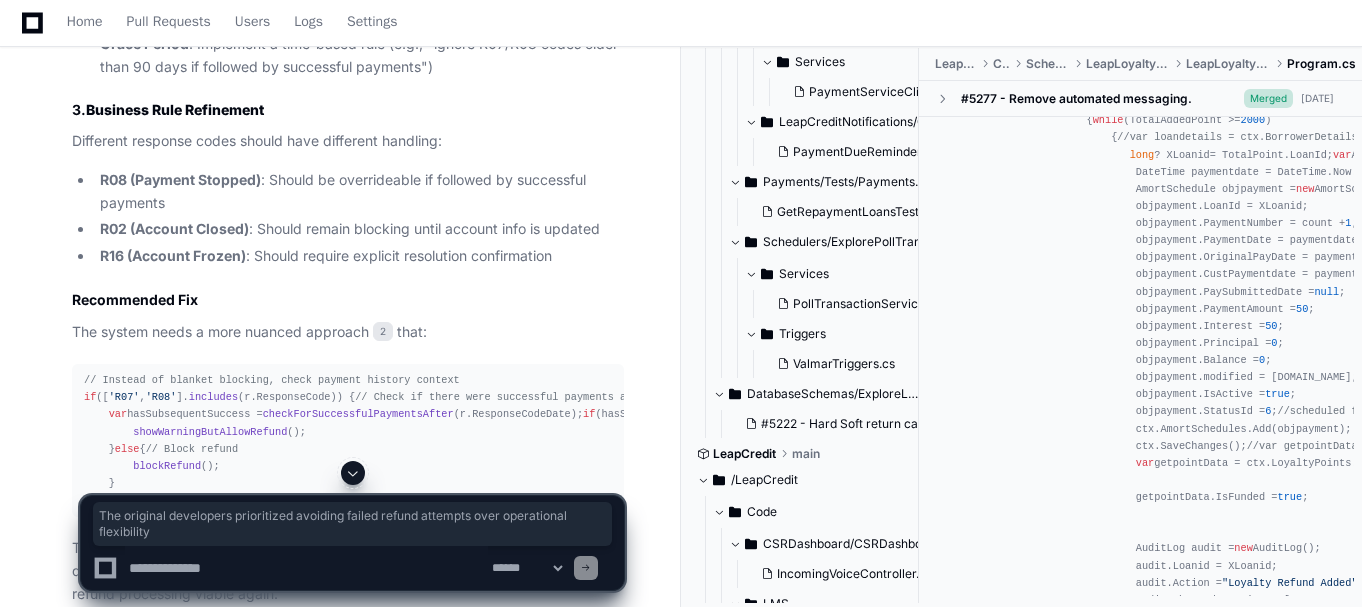scroll, scrollTop: 4157, scrollLeft: 0, axis: vertical 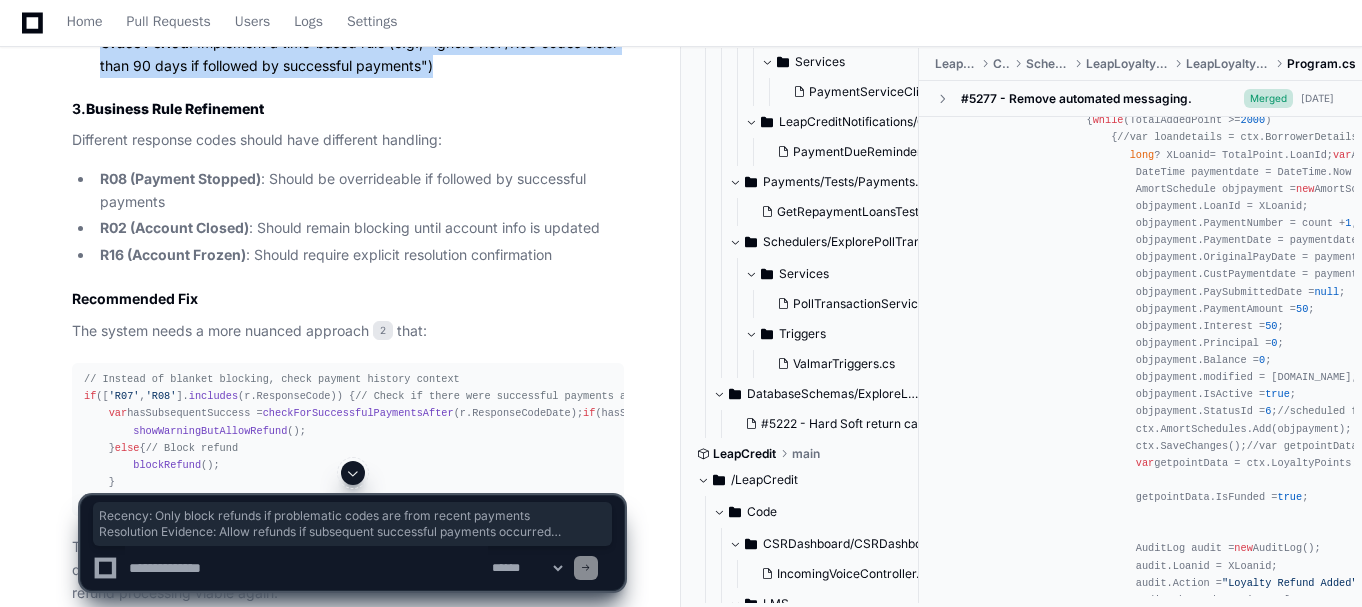 drag, startPoint x: 71, startPoint y: 170, endPoint x: 452, endPoint y: 280, distance: 396.56146 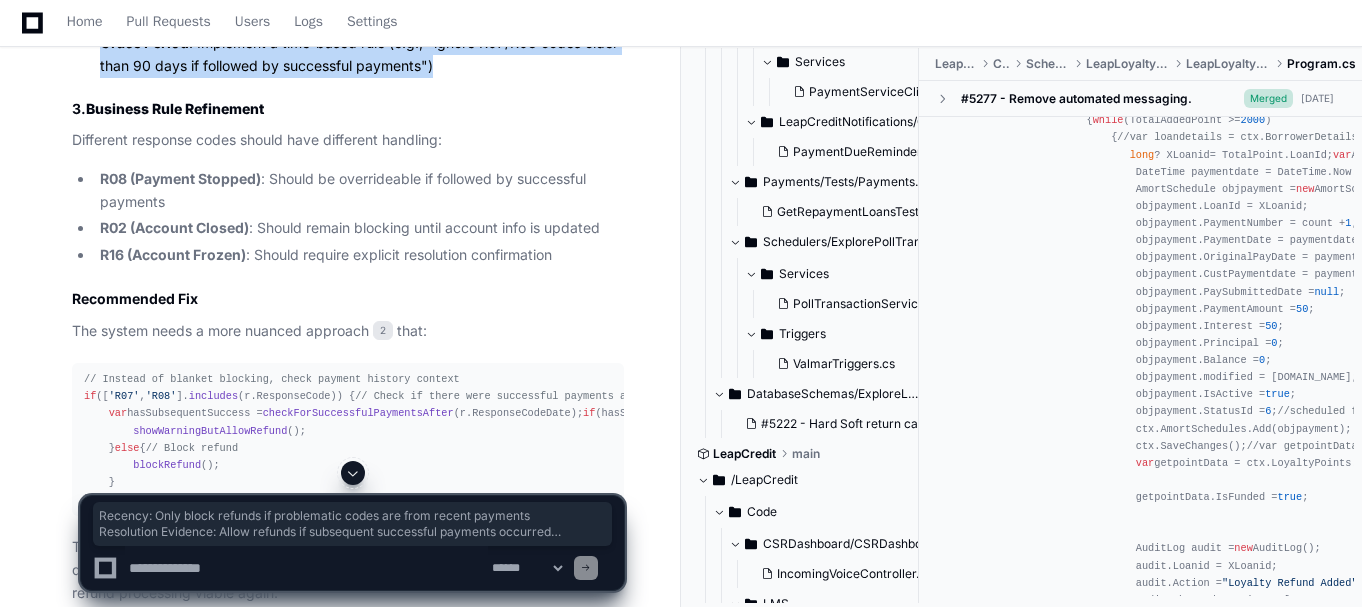 copy on "Recency : Only block refunds if problematic codes are from recent payments
Resolution Evidence : Allow refunds if subsequent successful payments occurred
Grace Period : Implement a time-based rule (e.g., "ignore R07/R08 codes older than 90 days if followed by successful payments")" 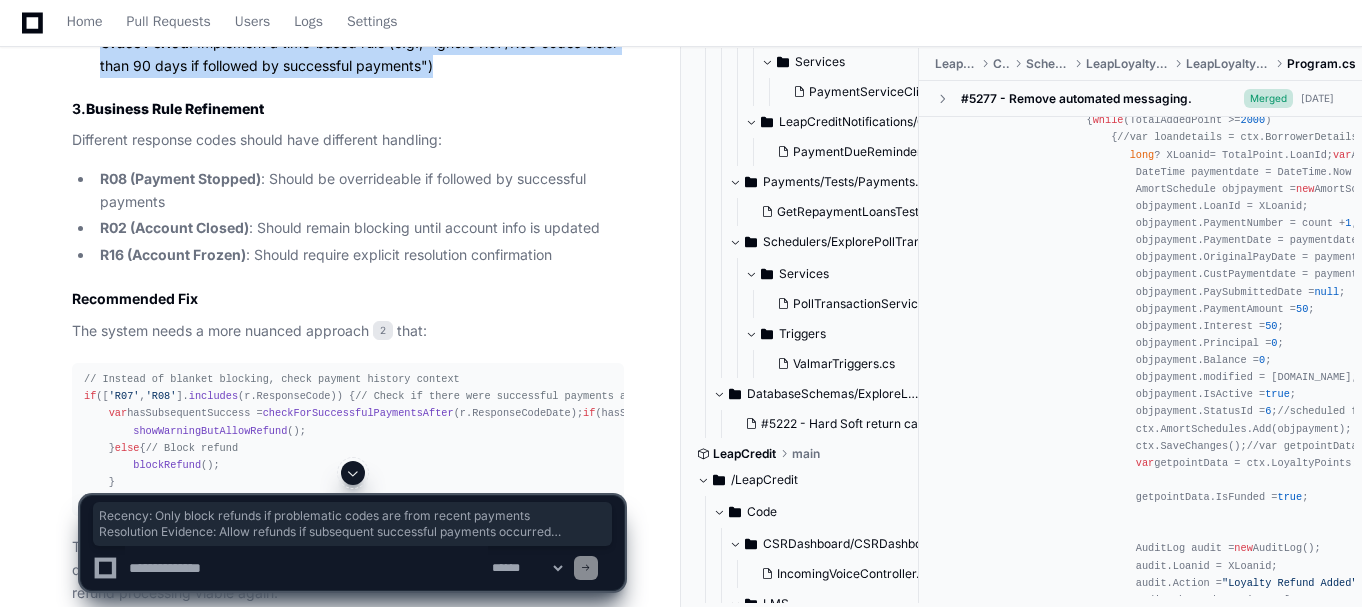 click on "Grace Period : Implement a time-based rule (e.g., "ignore R07/R08 codes older than 90 days if followed by successful payments")" 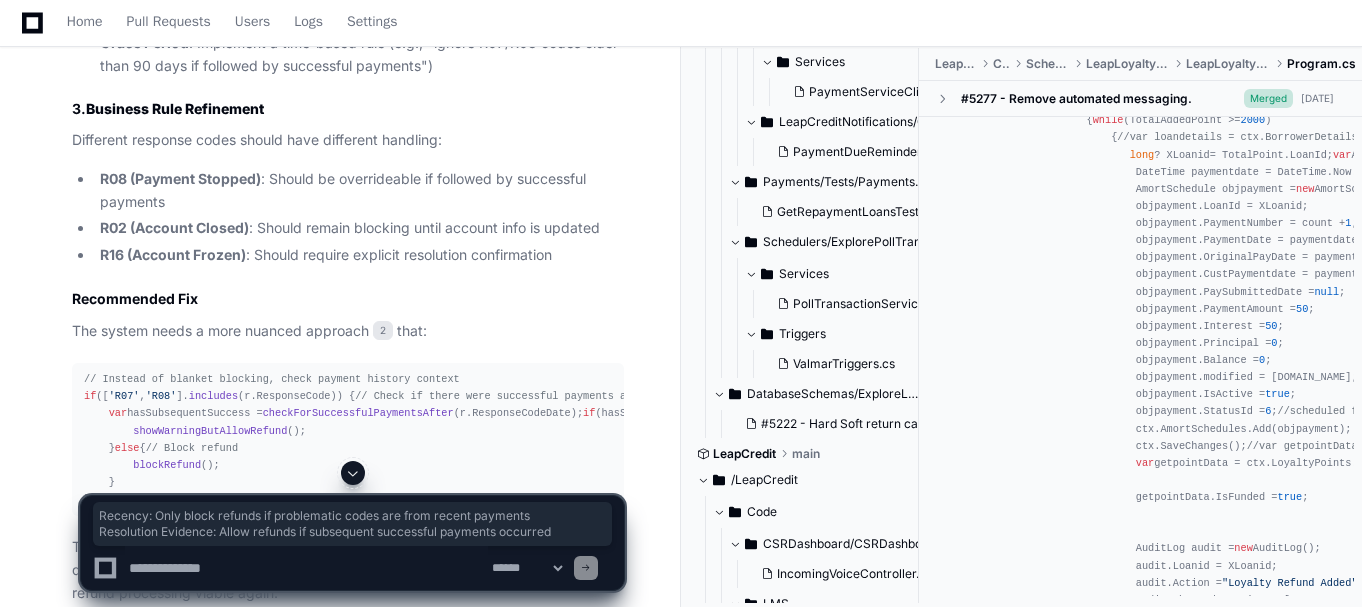 drag, startPoint x: 99, startPoint y: 178, endPoint x: 180, endPoint y: 225, distance: 93.64828 